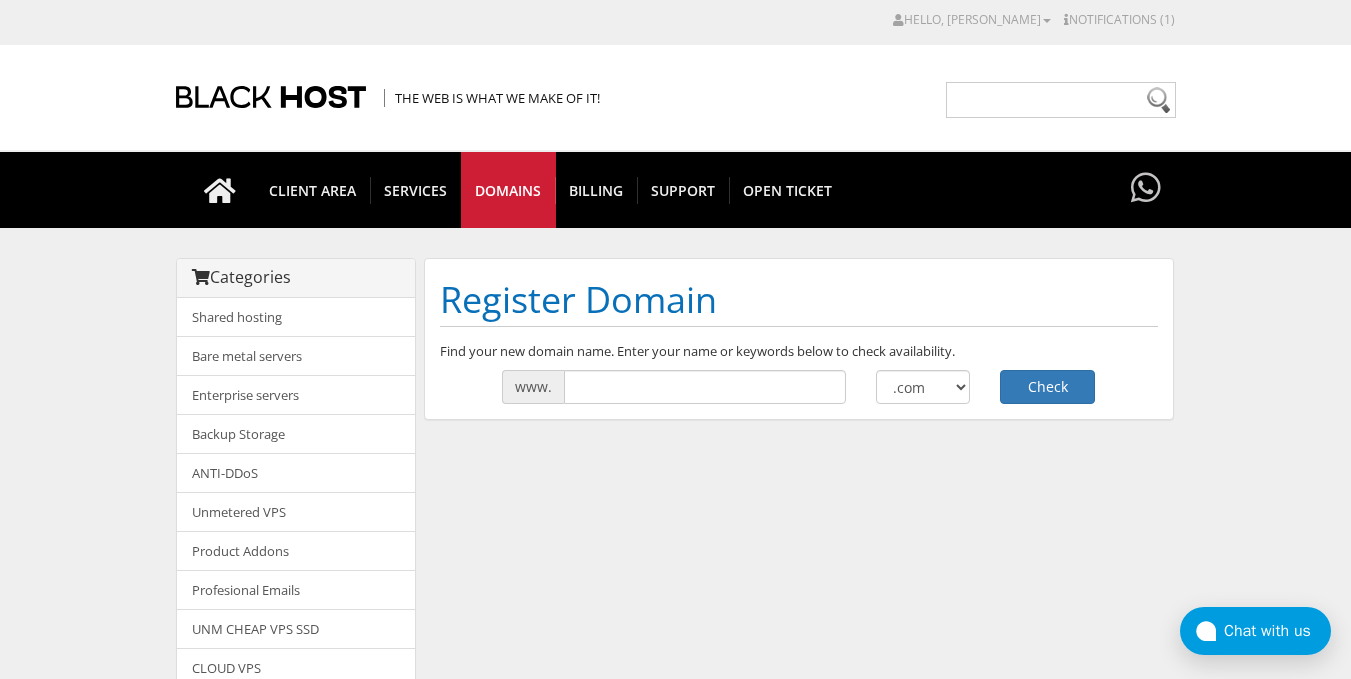 scroll, scrollTop: 0, scrollLeft: 0, axis: both 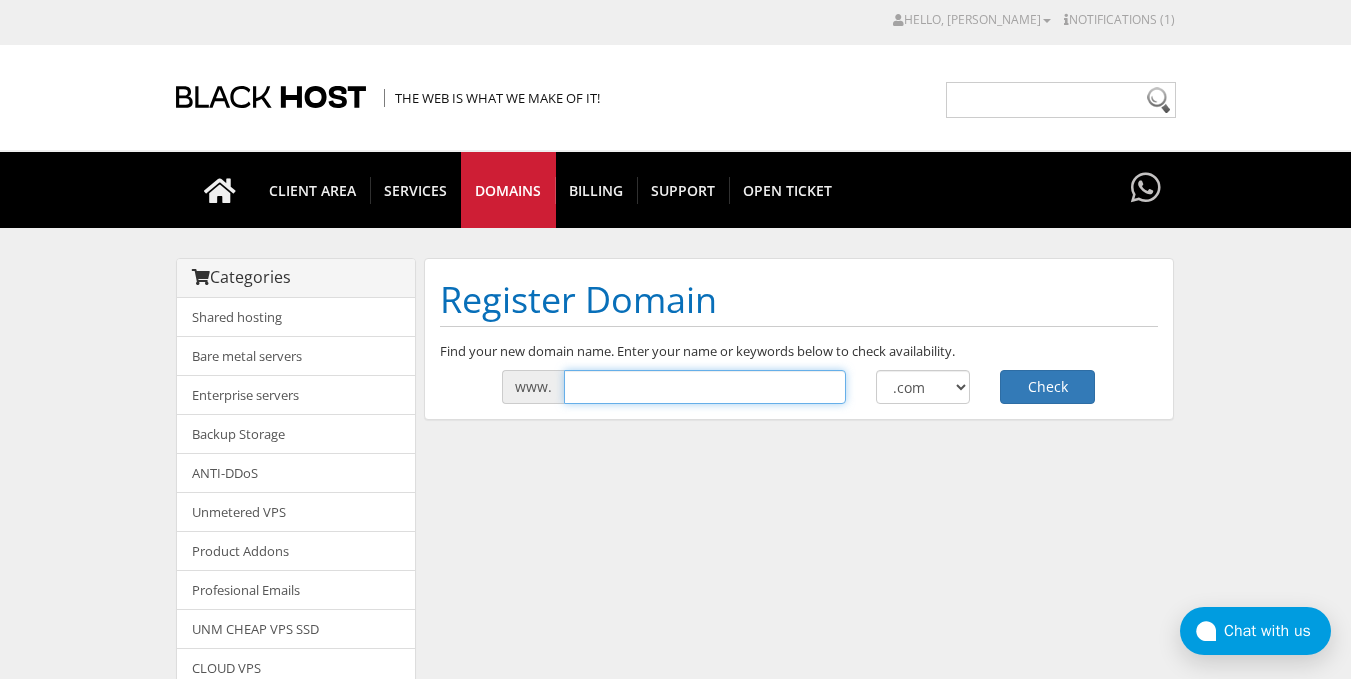 click at bounding box center (705, 387) 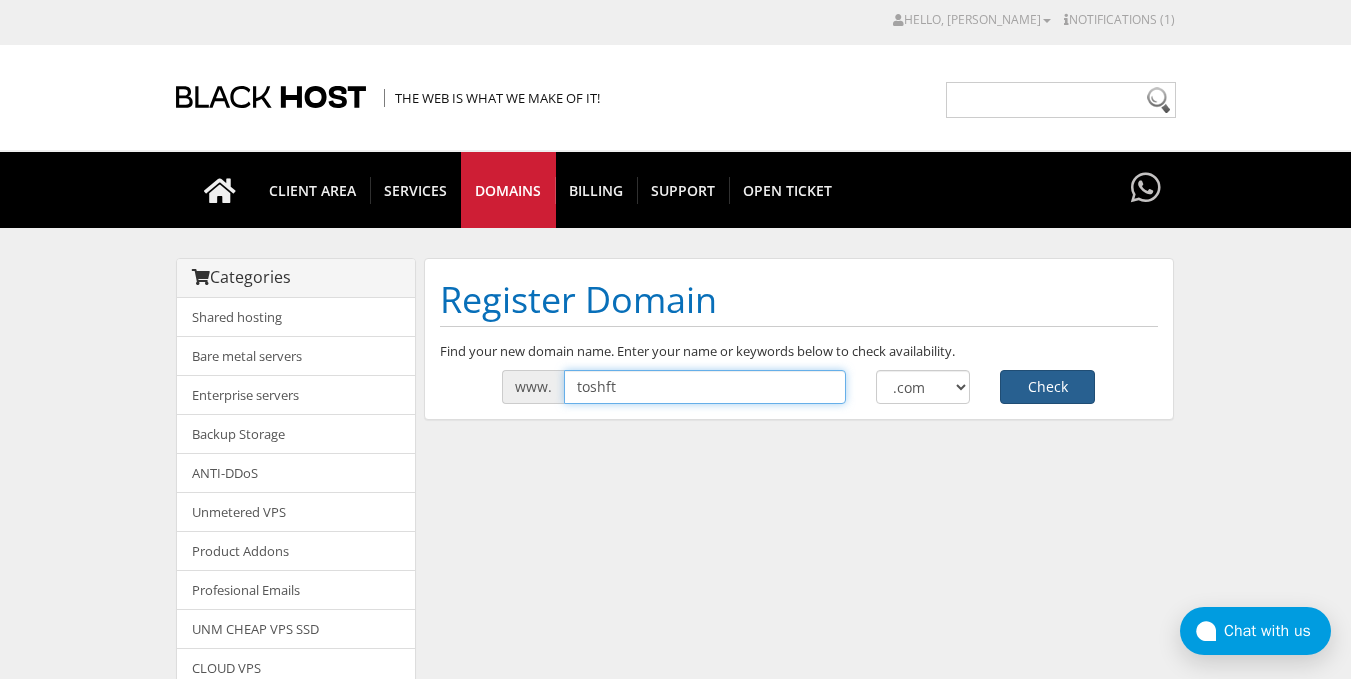 type on "toshft" 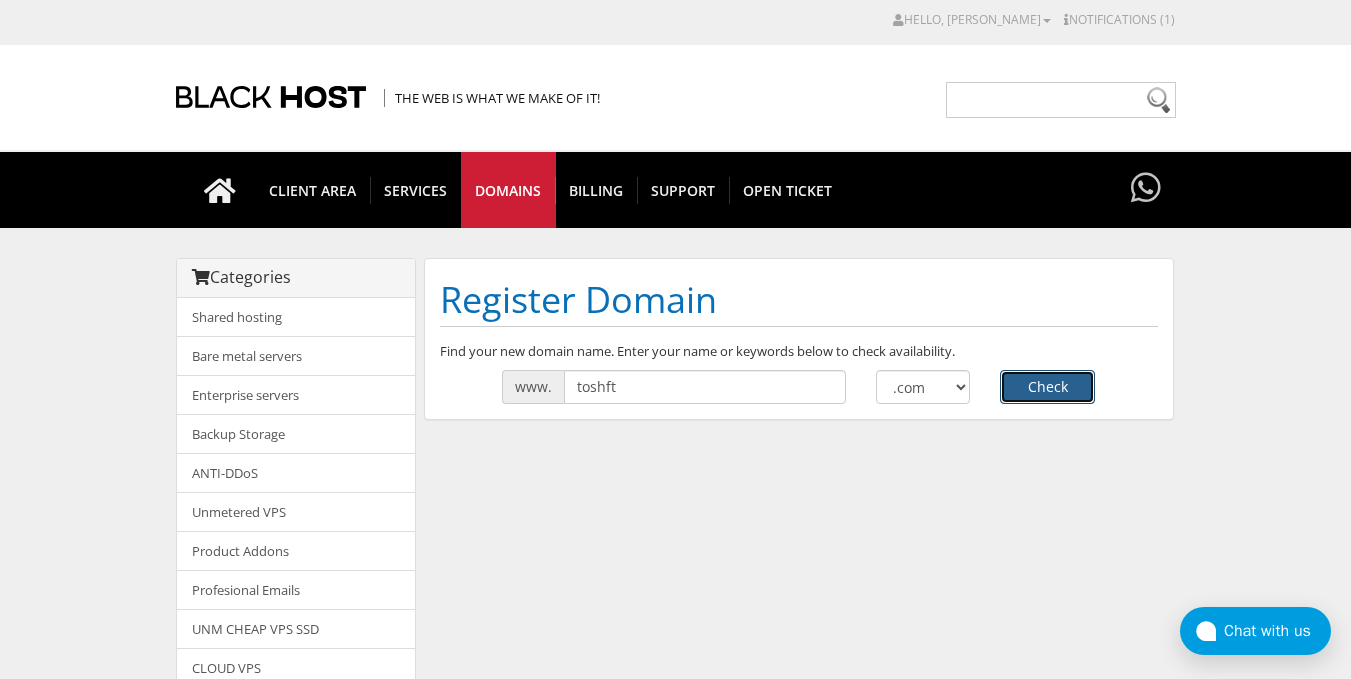 click on "Check" at bounding box center (1047, 387) 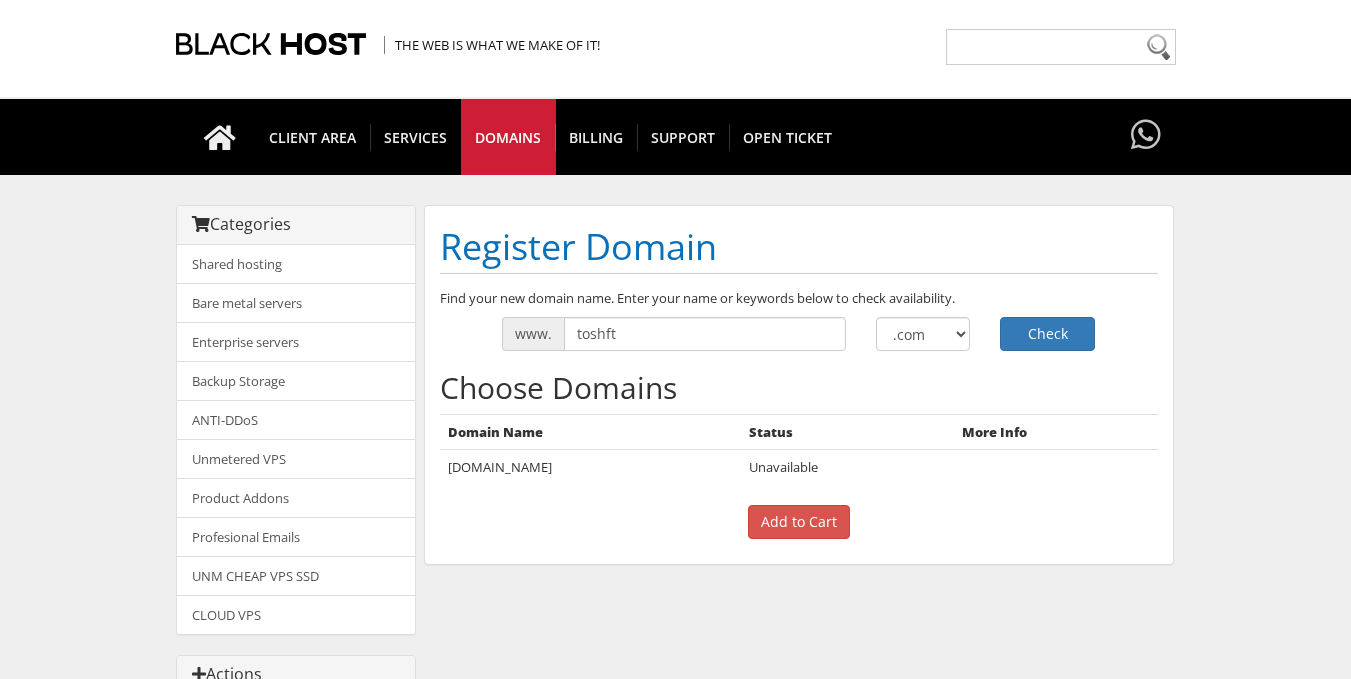 scroll, scrollTop: 0, scrollLeft: 0, axis: both 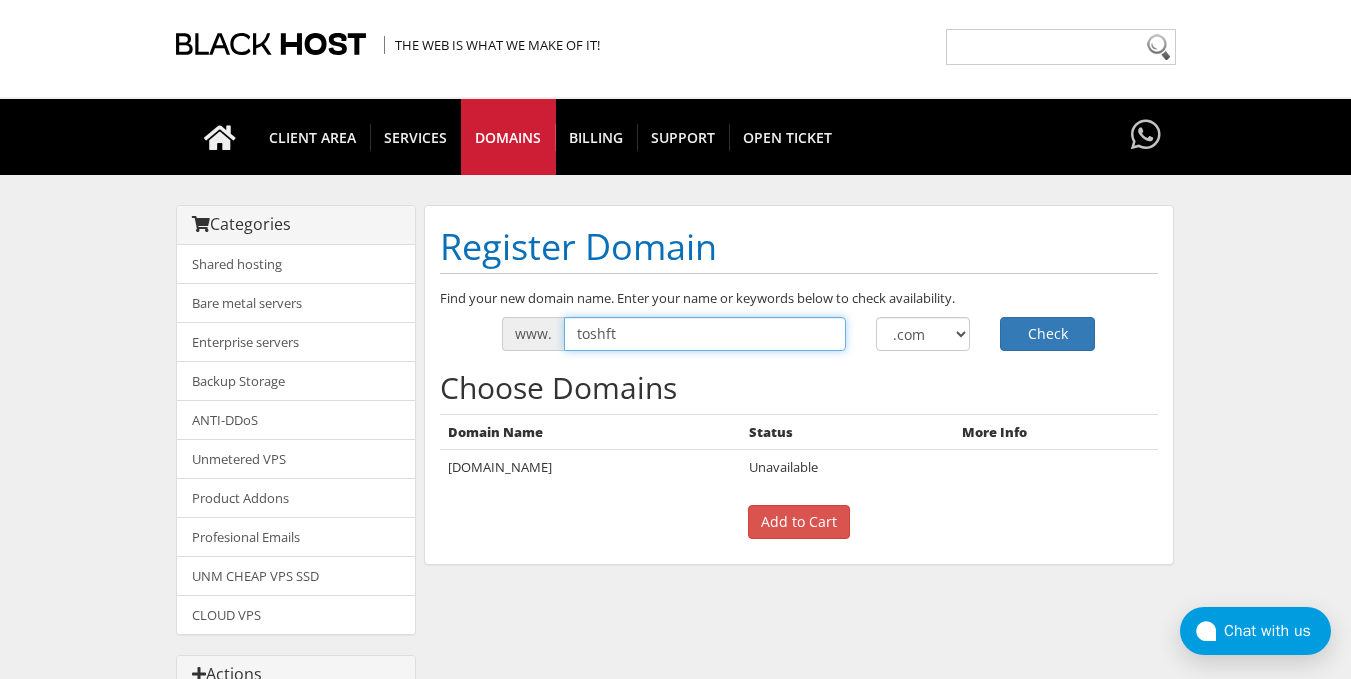 click on "toshft" at bounding box center [705, 334] 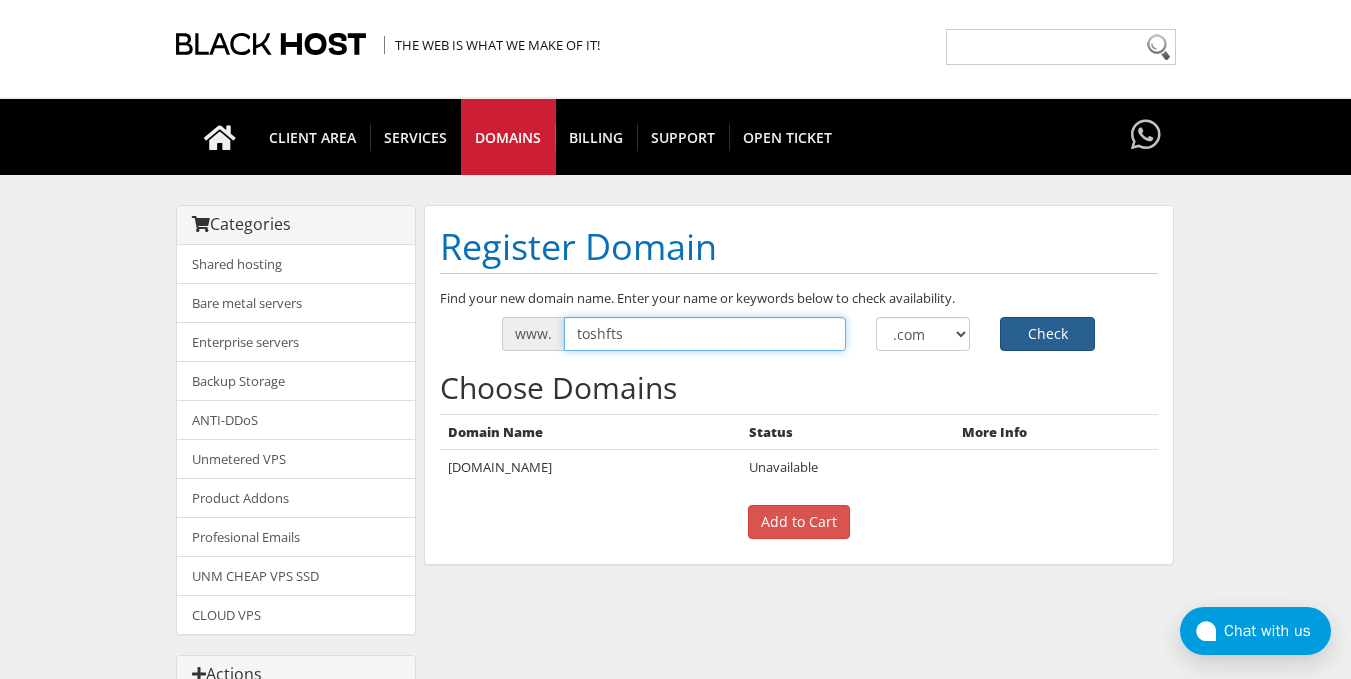 type on "toshfts" 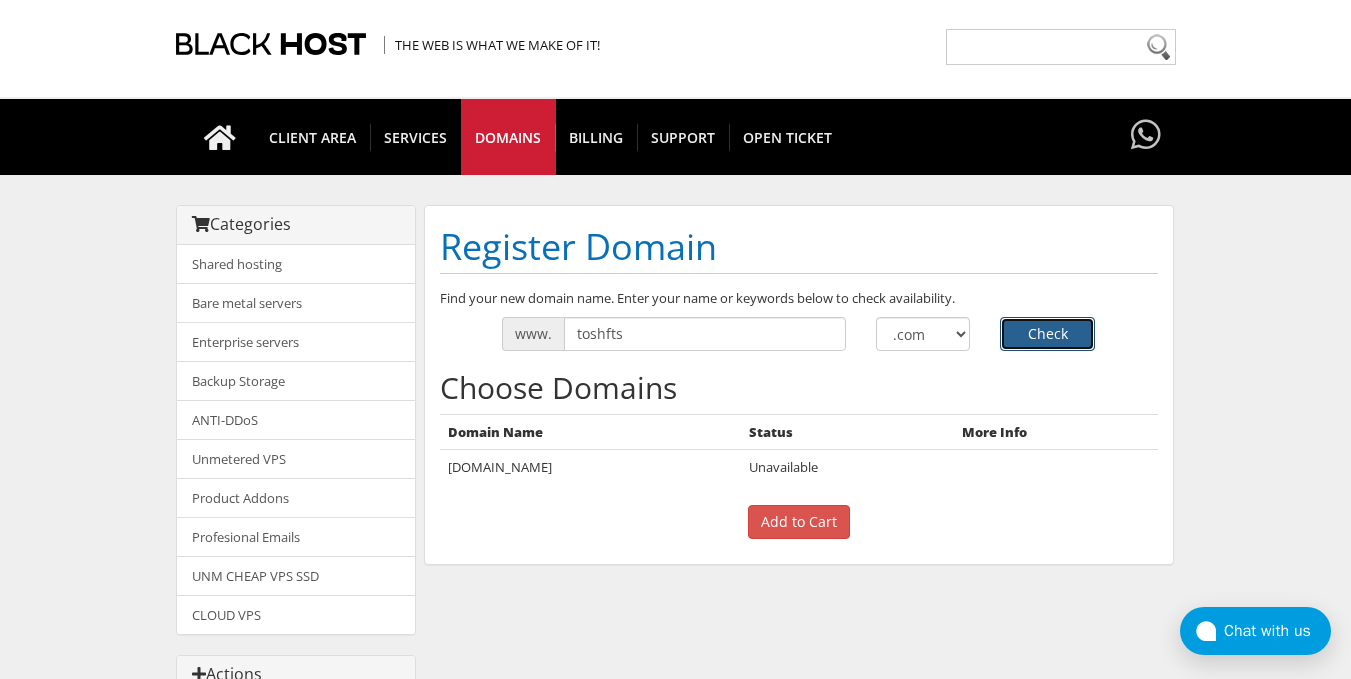 click on "Check" at bounding box center [1047, 334] 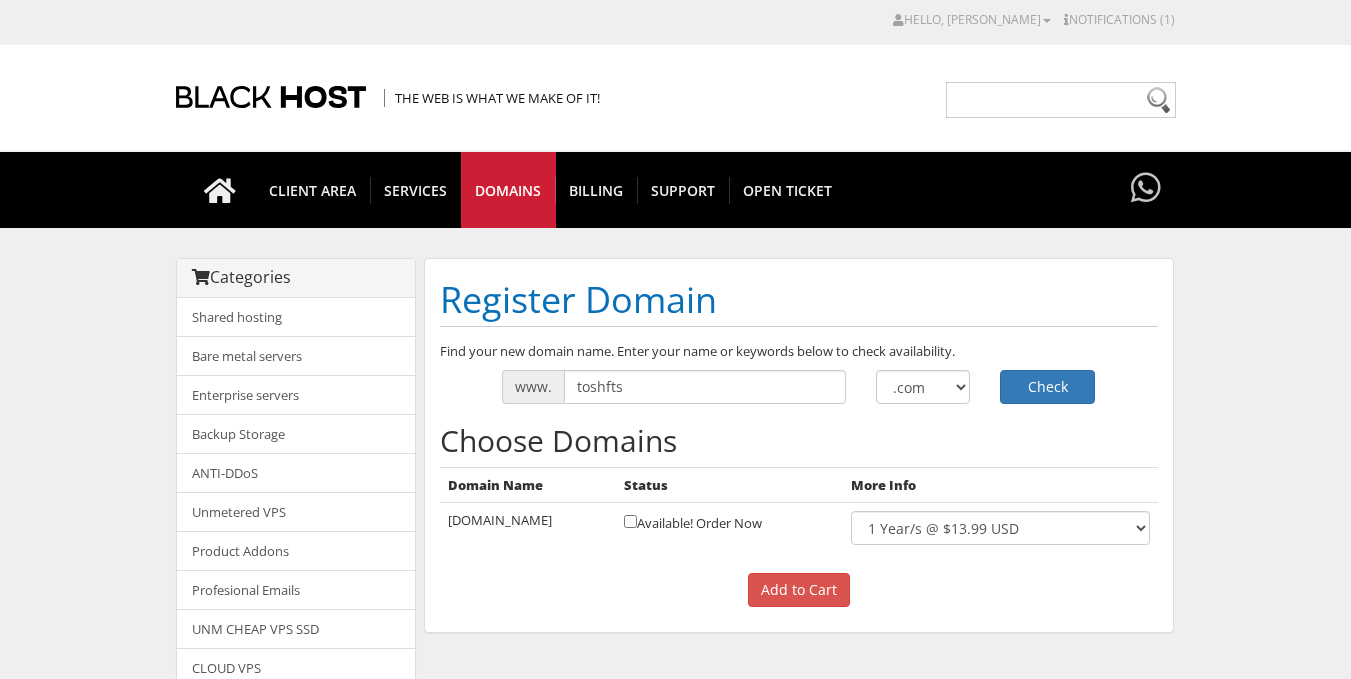 scroll, scrollTop: 0, scrollLeft: 0, axis: both 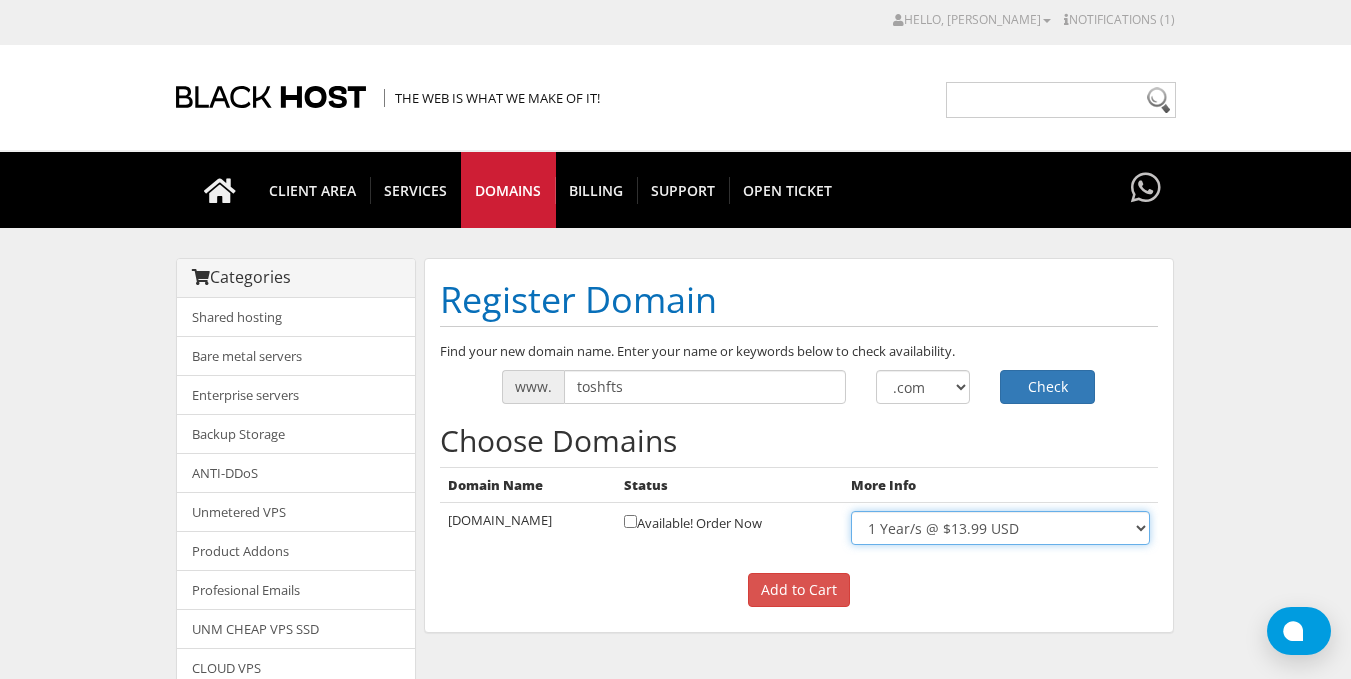 click on "1 Year/s @ $13.99 USD" at bounding box center (1000, 528) 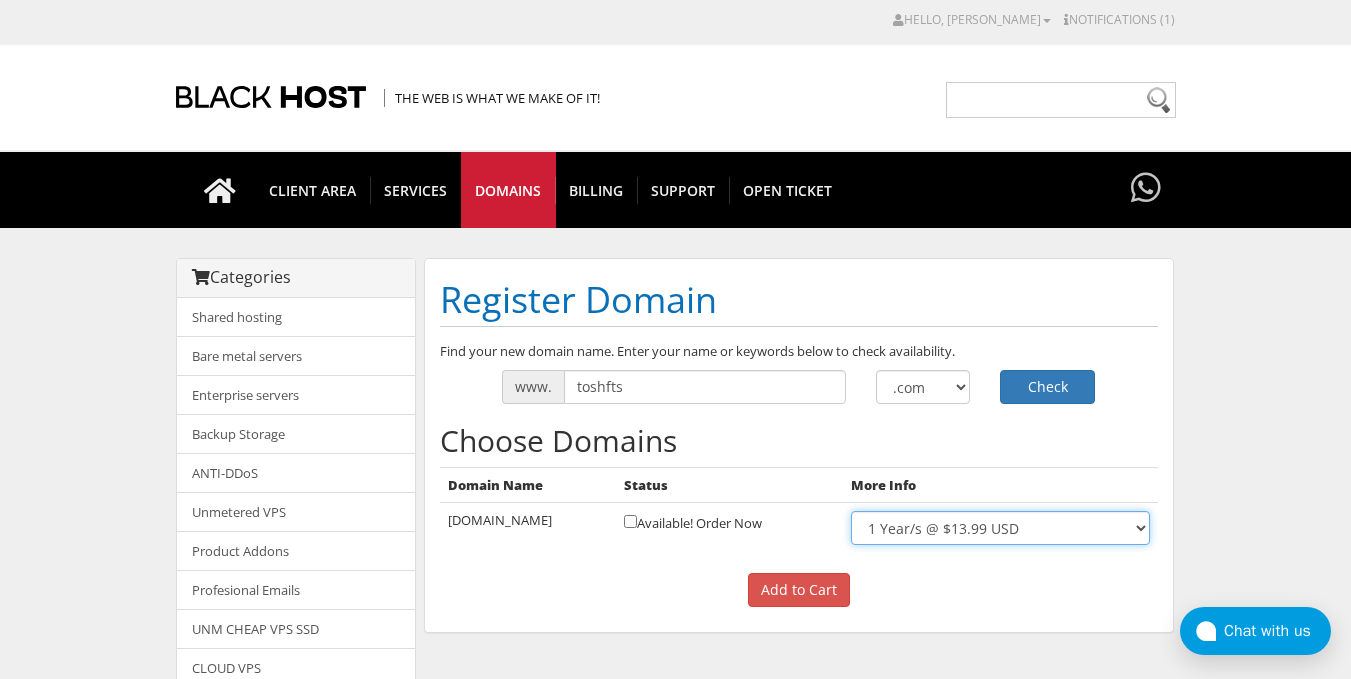 scroll, scrollTop: 0, scrollLeft: 0, axis: both 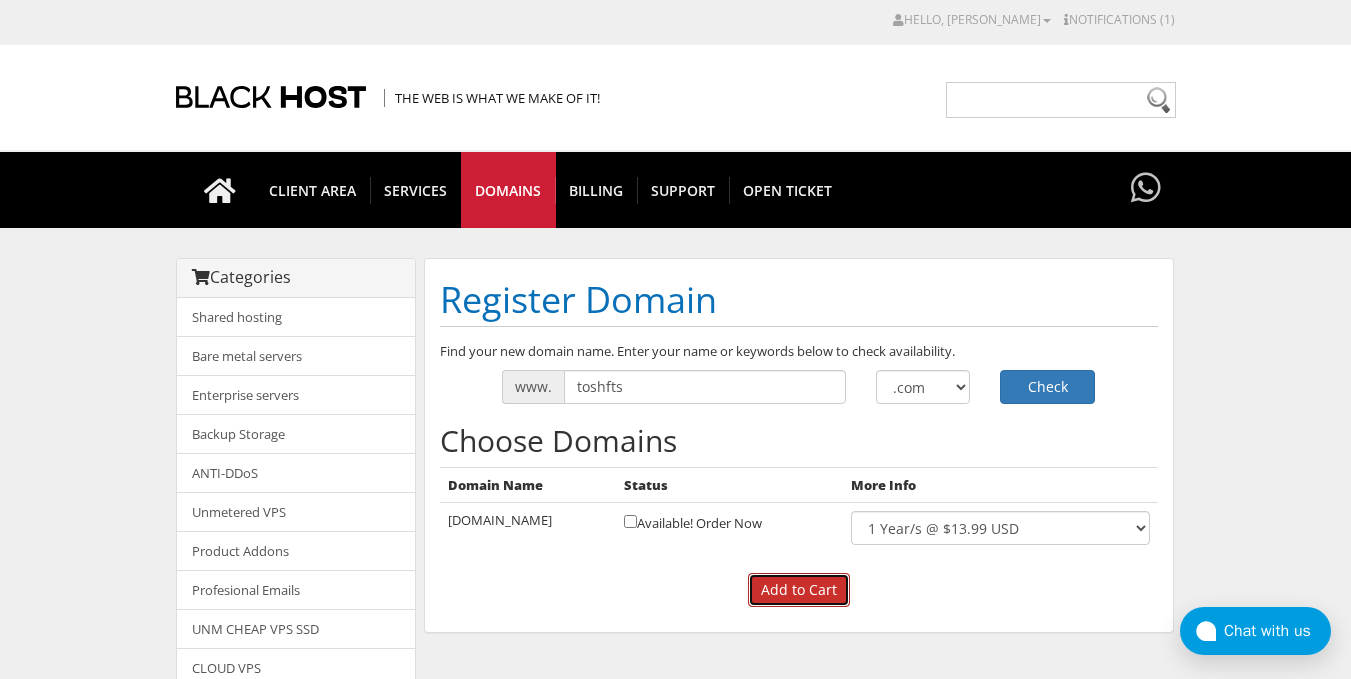 click on "Add to Cart" at bounding box center (799, 590) 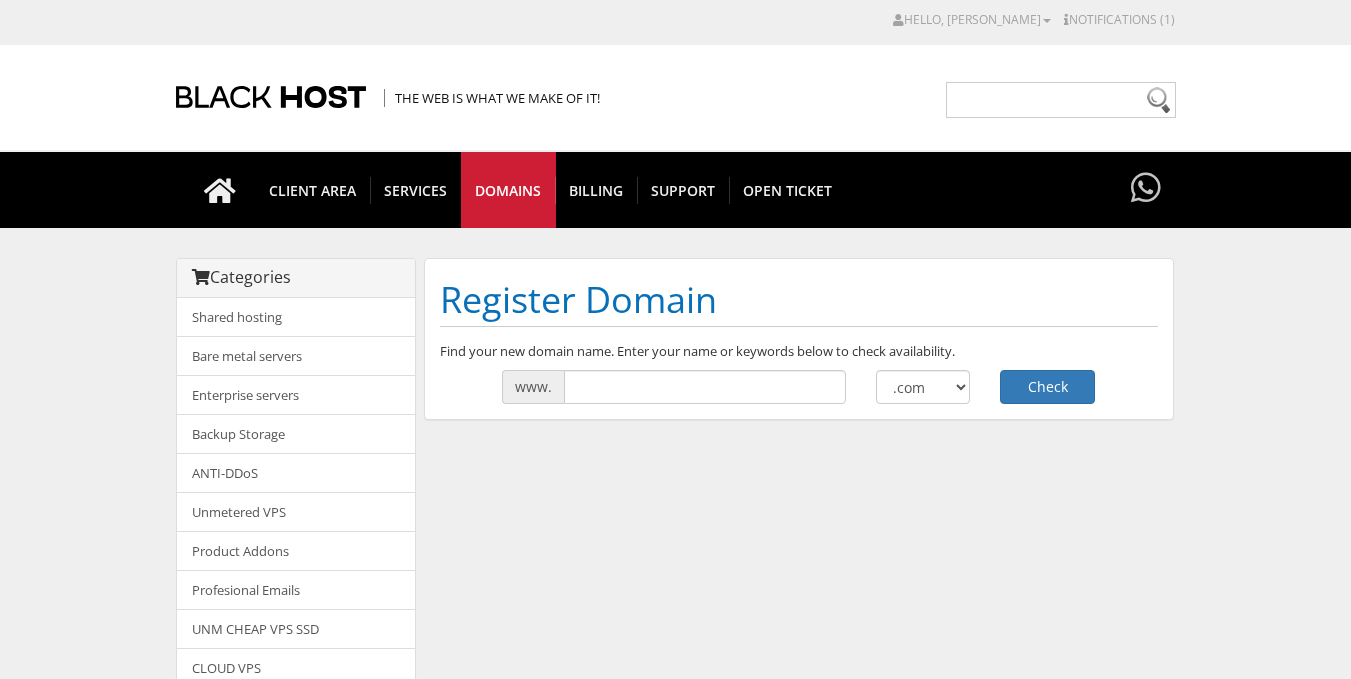 scroll, scrollTop: 0, scrollLeft: 0, axis: both 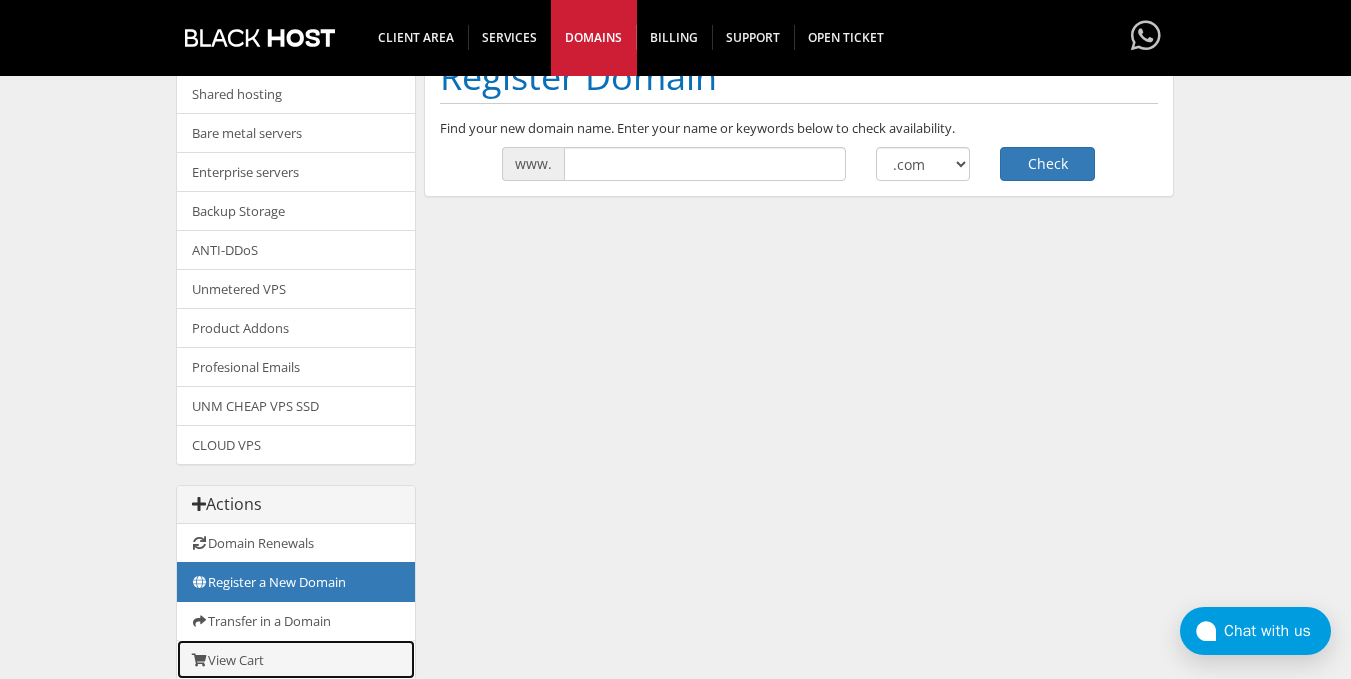 click on "View Cart" at bounding box center [296, 659] 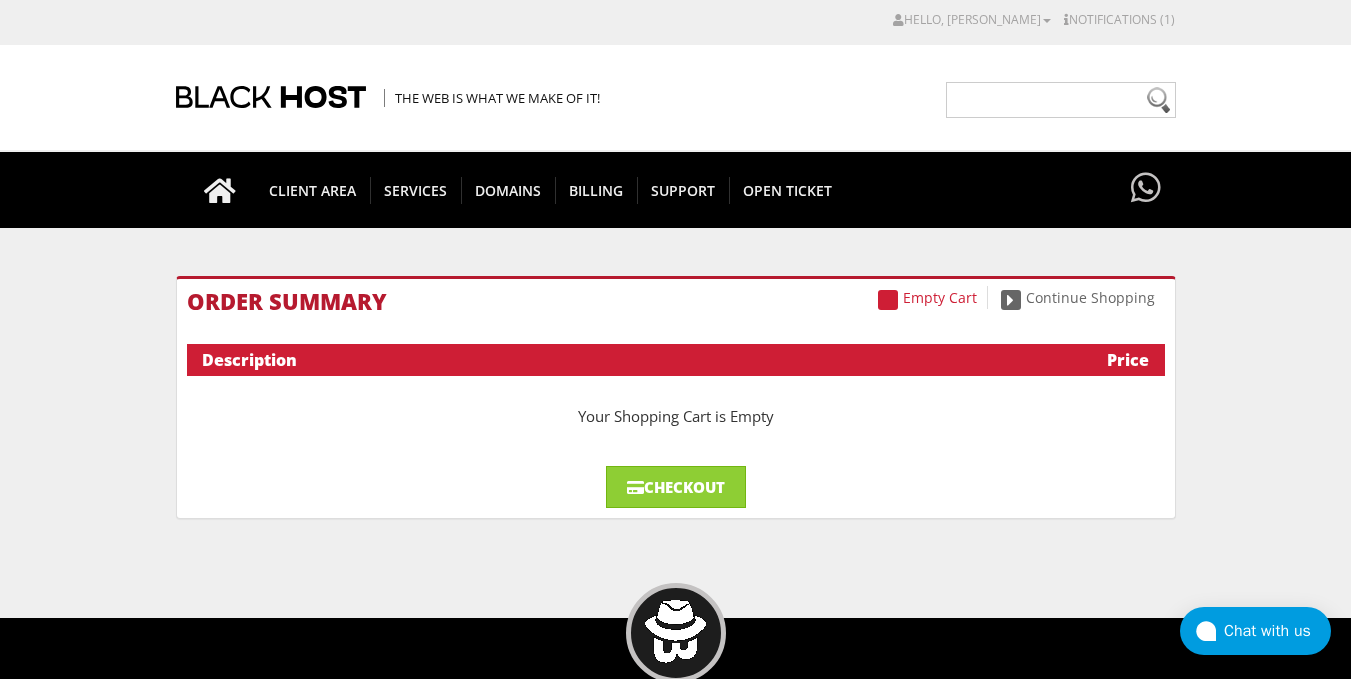 scroll, scrollTop: 0, scrollLeft: 0, axis: both 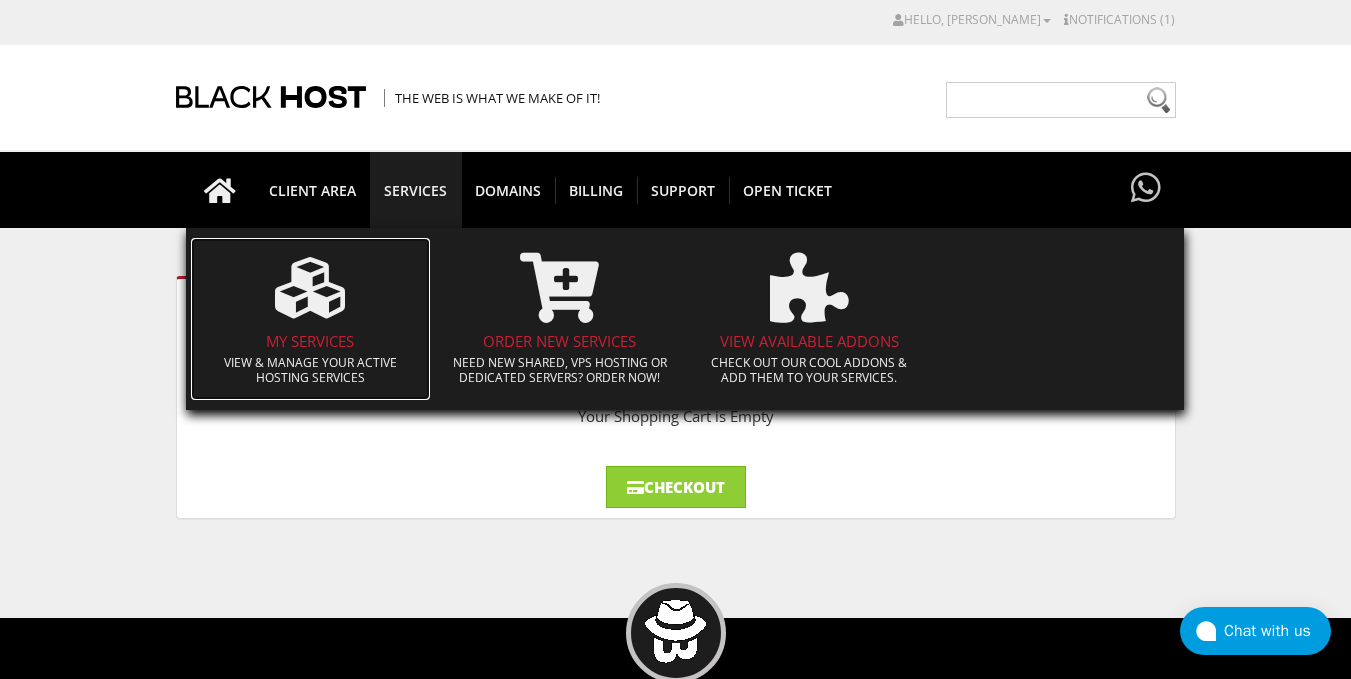 click at bounding box center (310, 288) 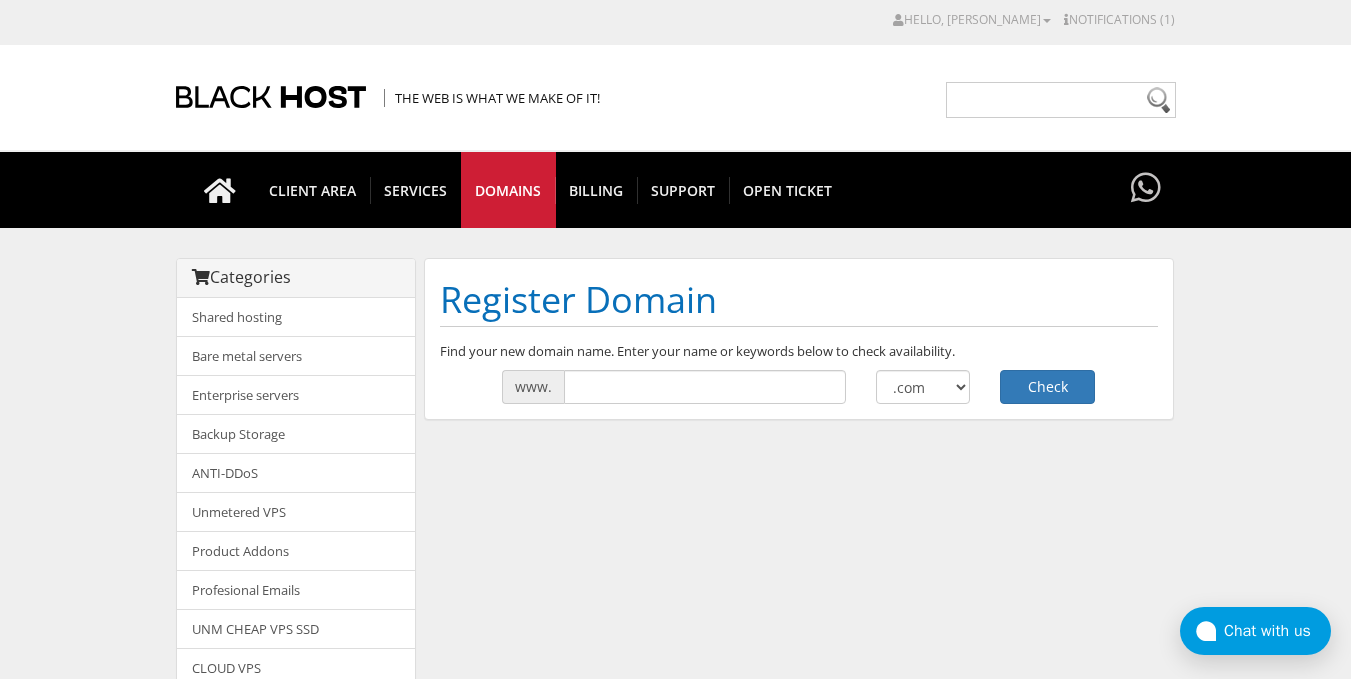 scroll, scrollTop: 0, scrollLeft: 0, axis: both 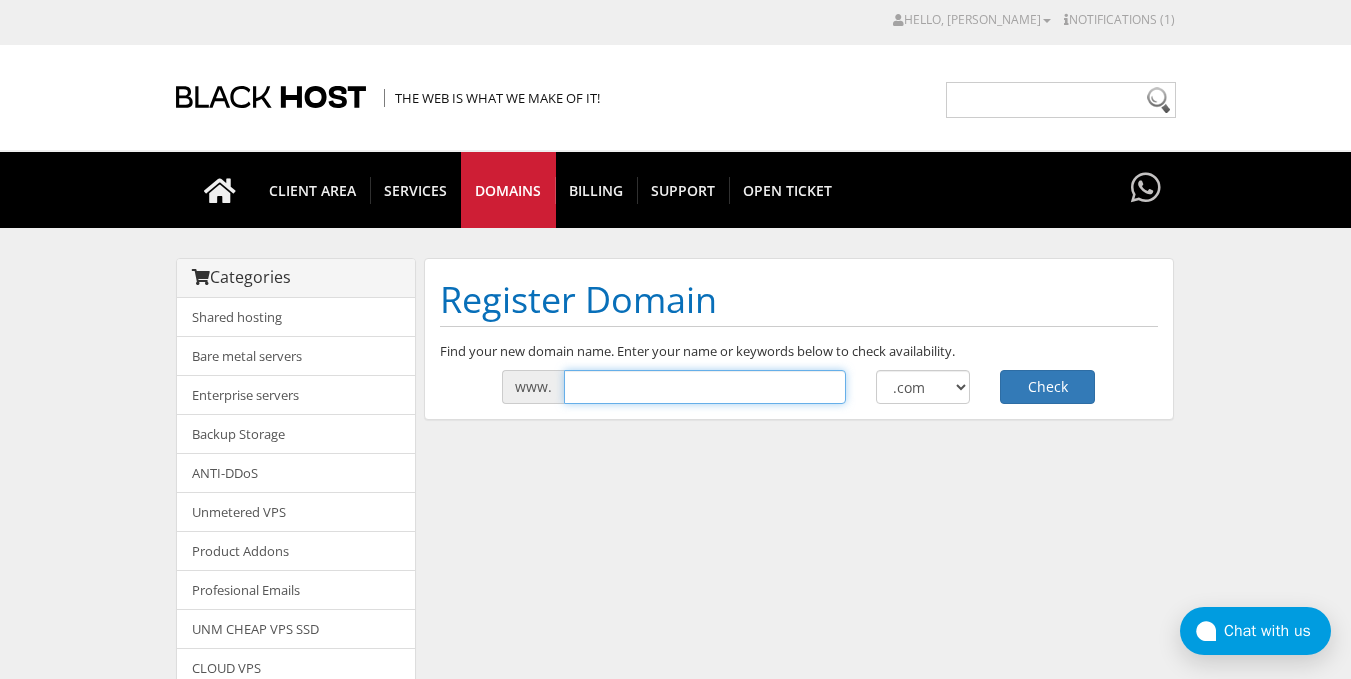 click at bounding box center [705, 387] 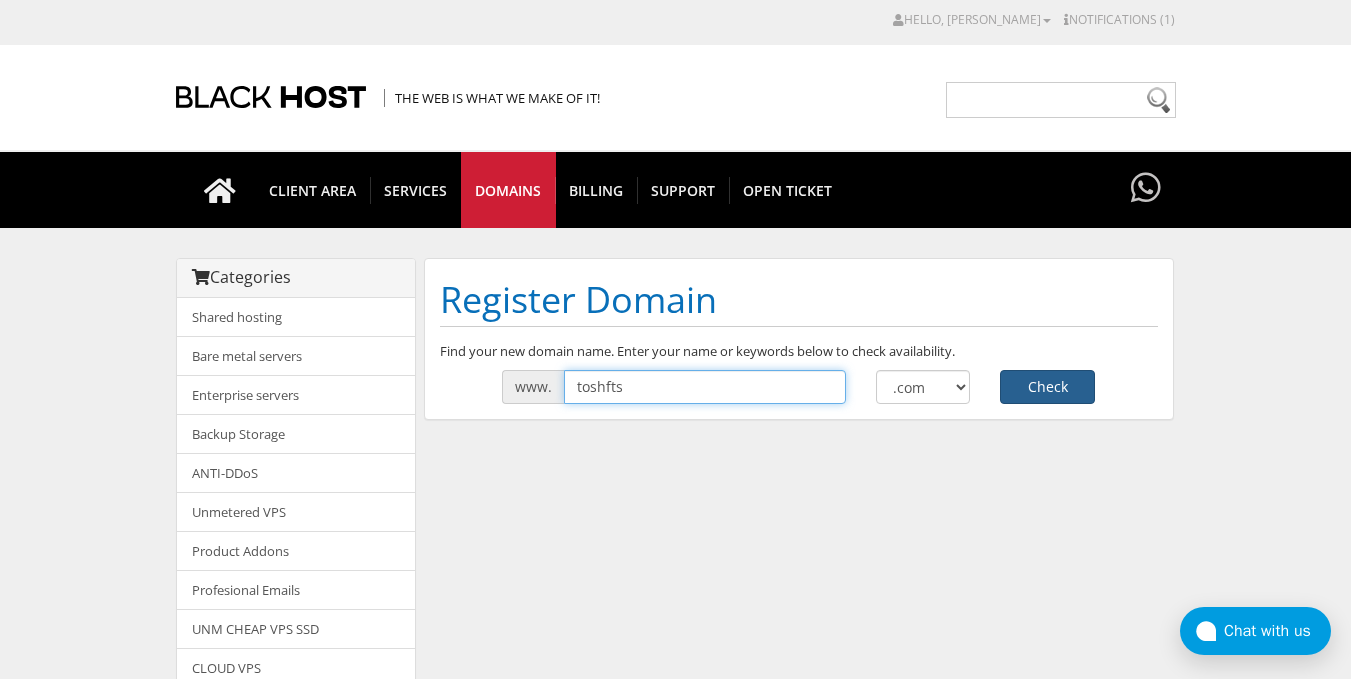 type on "toshfts" 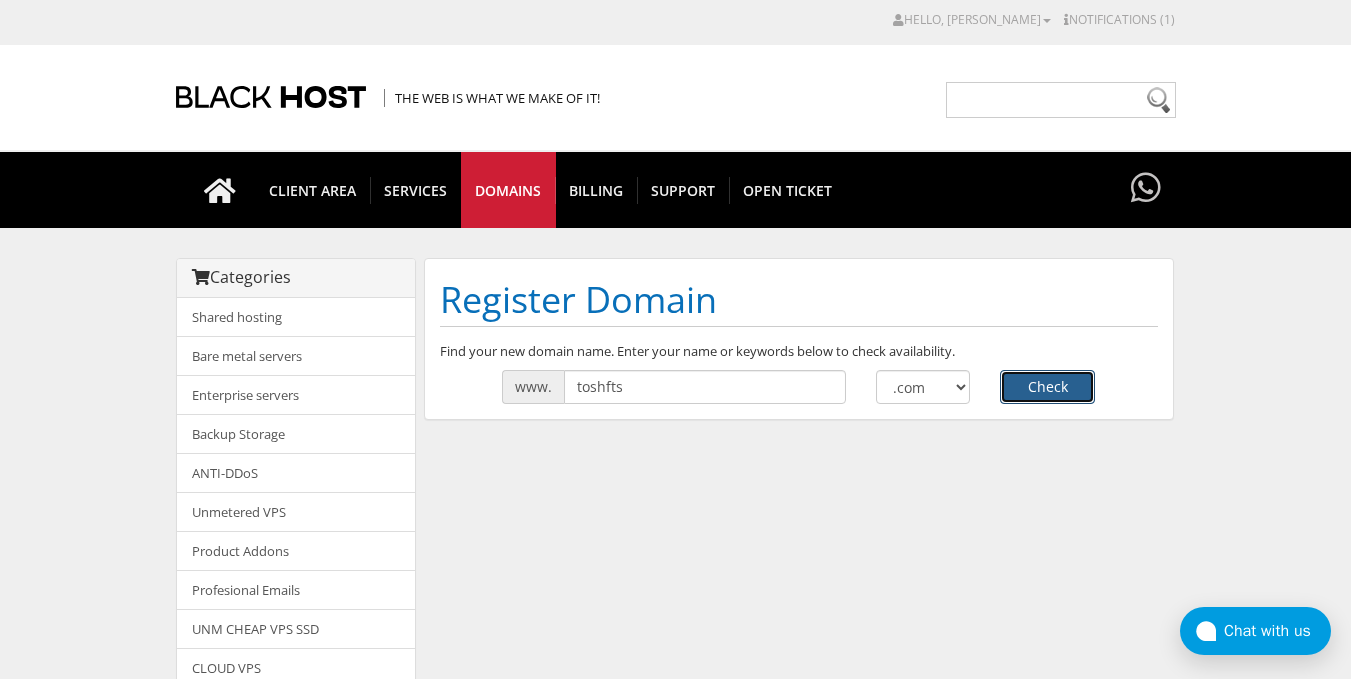 click on "Check" at bounding box center (1047, 387) 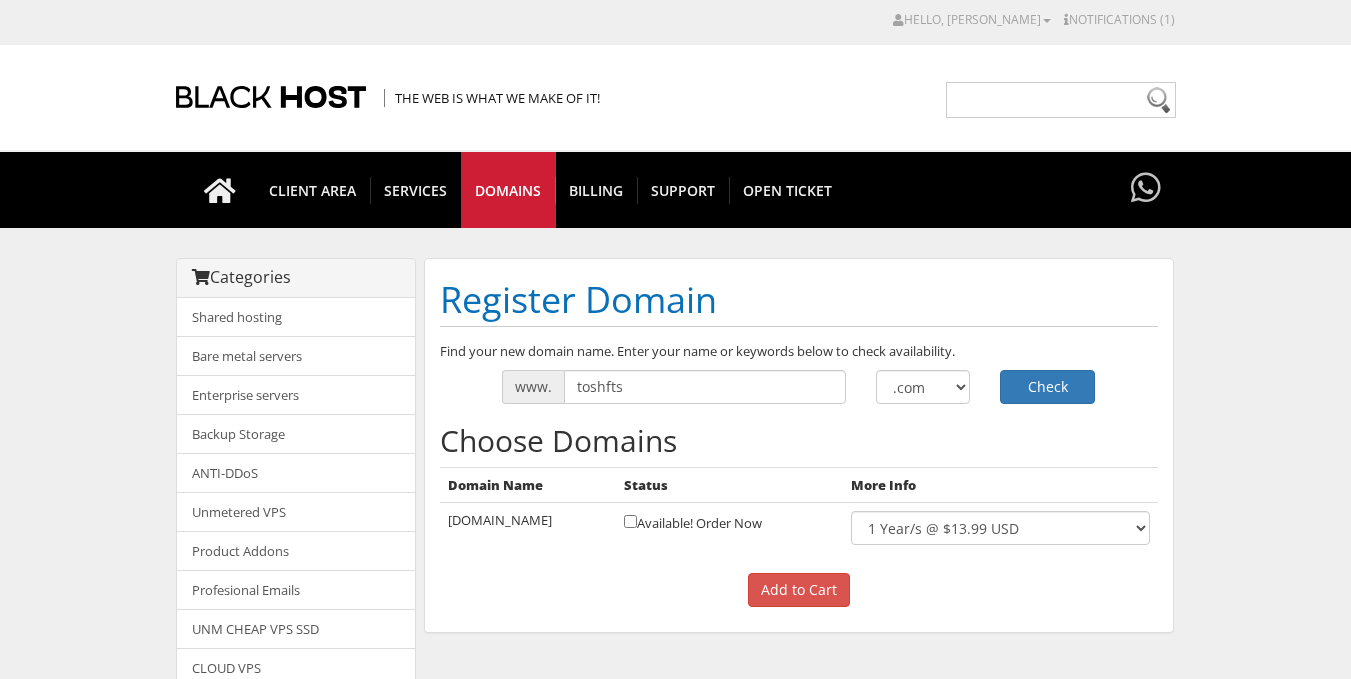 scroll, scrollTop: 0, scrollLeft: 0, axis: both 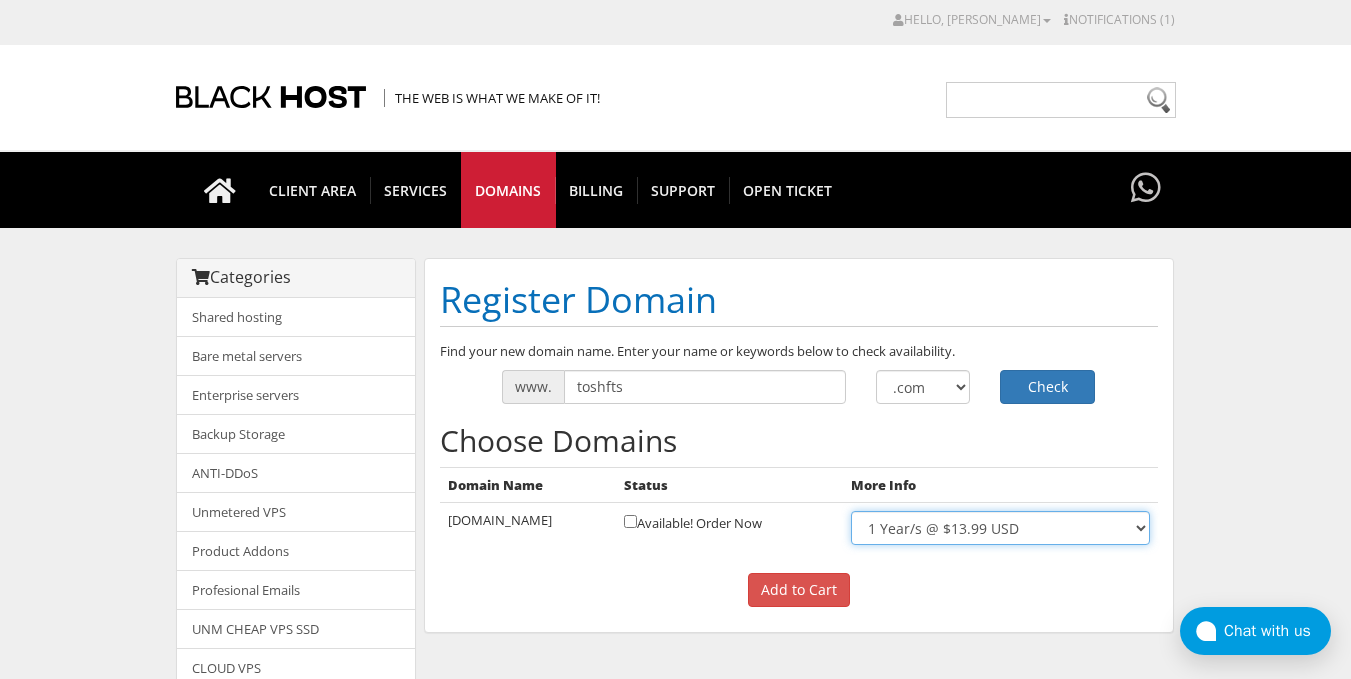 click on "1 Year/s @ $13.99 USD" at bounding box center (1000, 528) 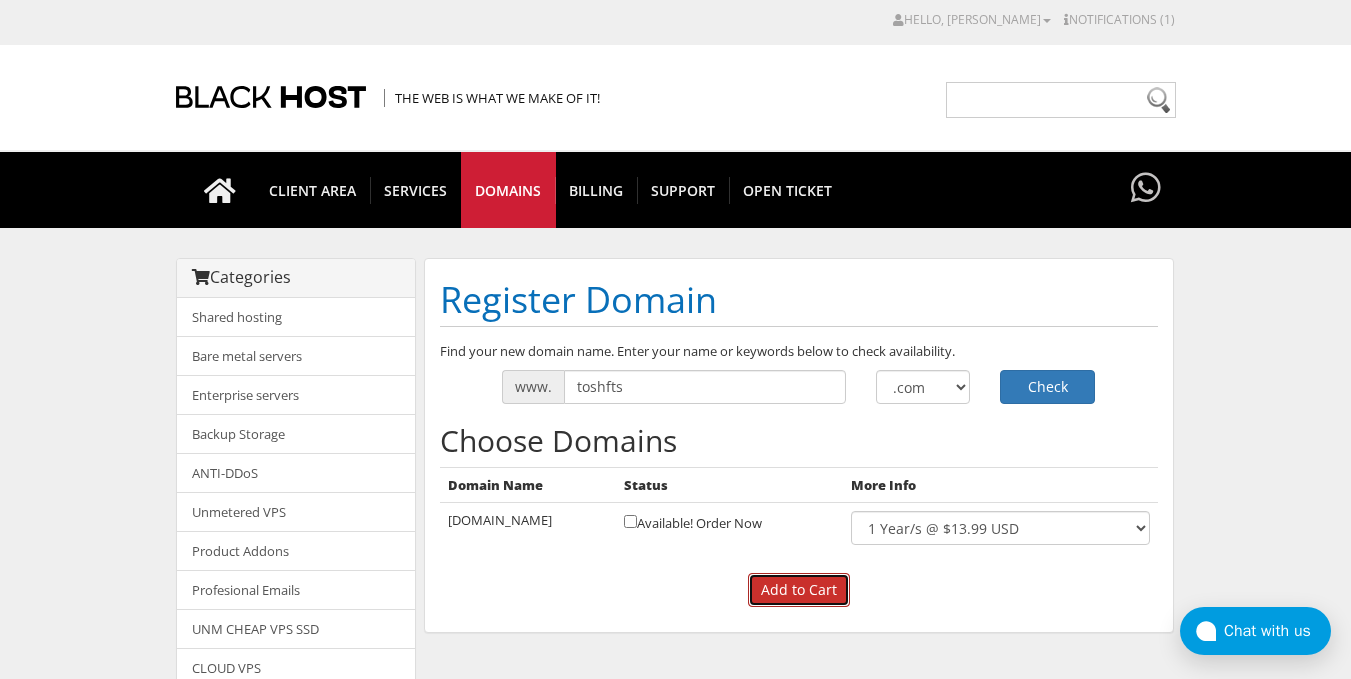 click on "Add to Cart" at bounding box center [799, 590] 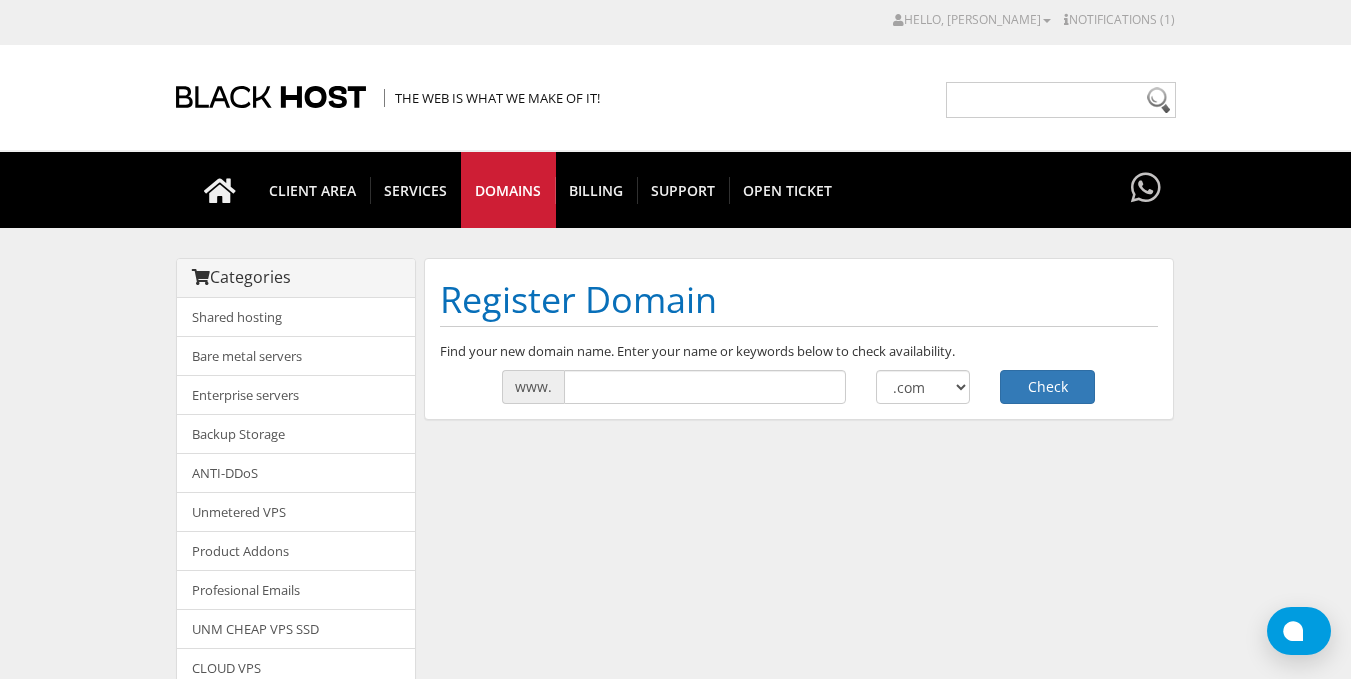 scroll, scrollTop: 0, scrollLeft: 0, axis: both 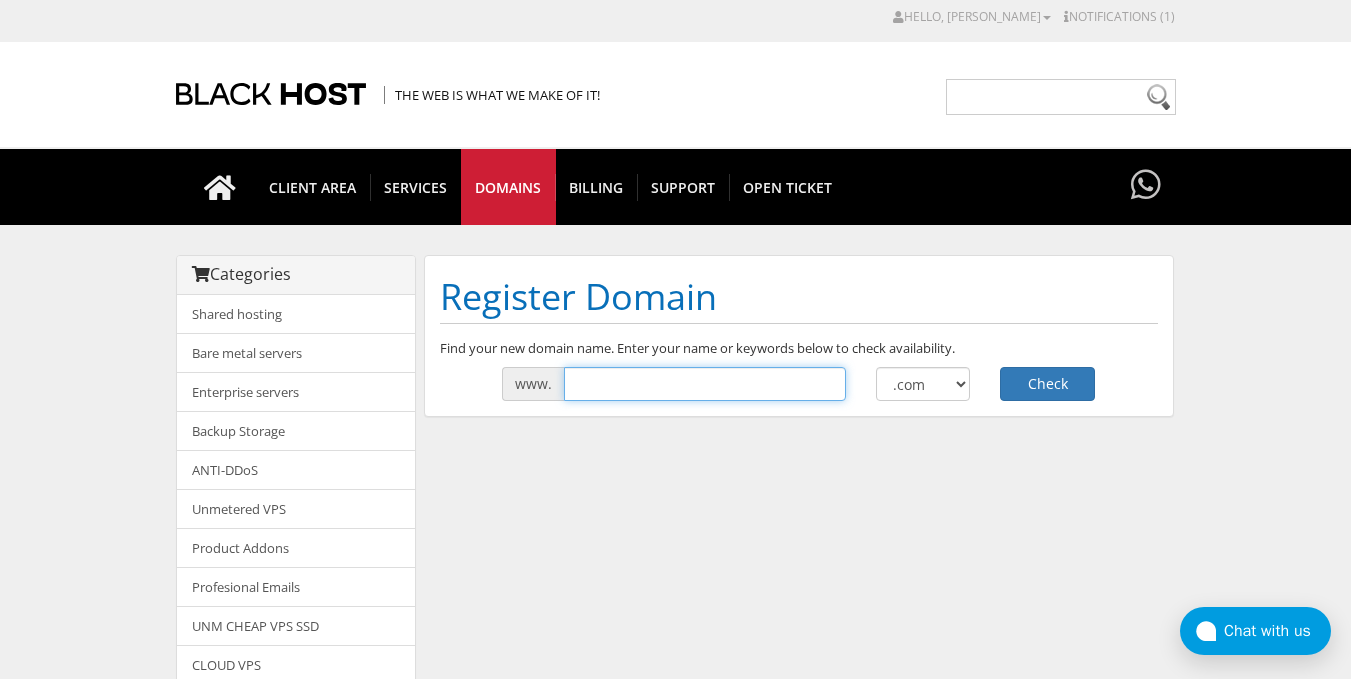 click at bounding box center (705, 384) 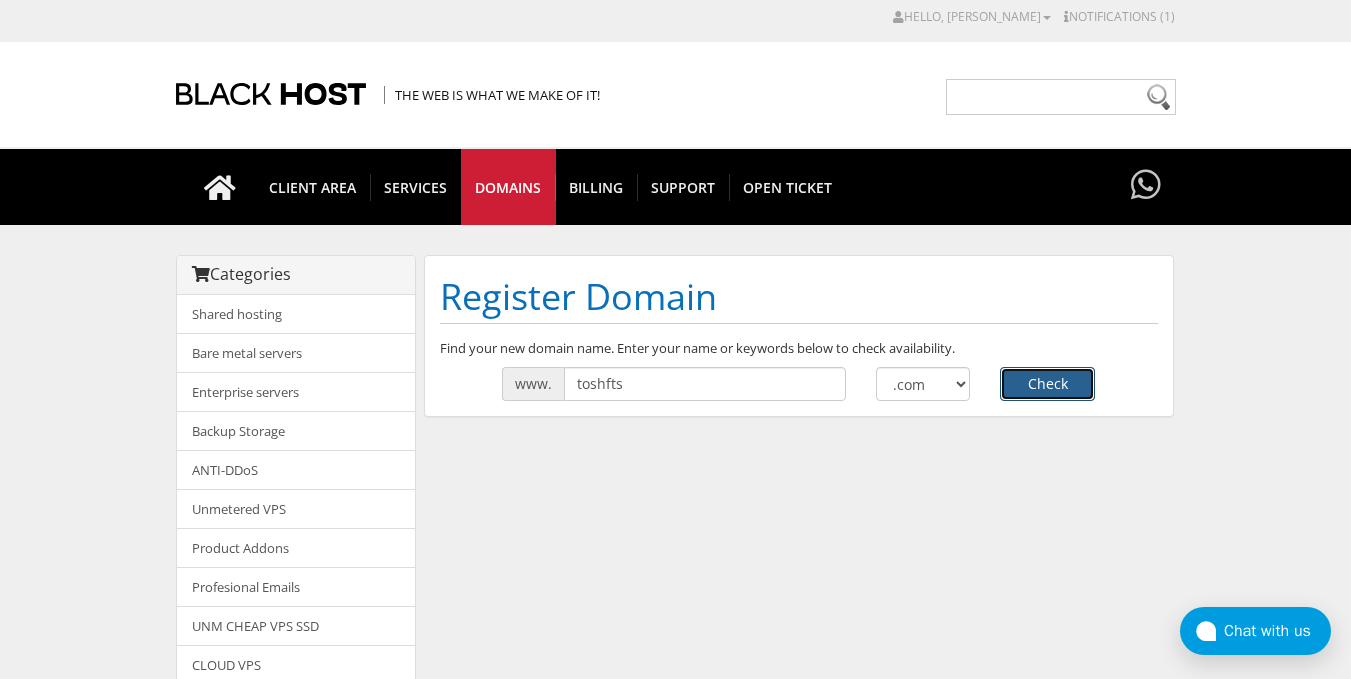 click on "Check" at bounding box center [1047, 384] 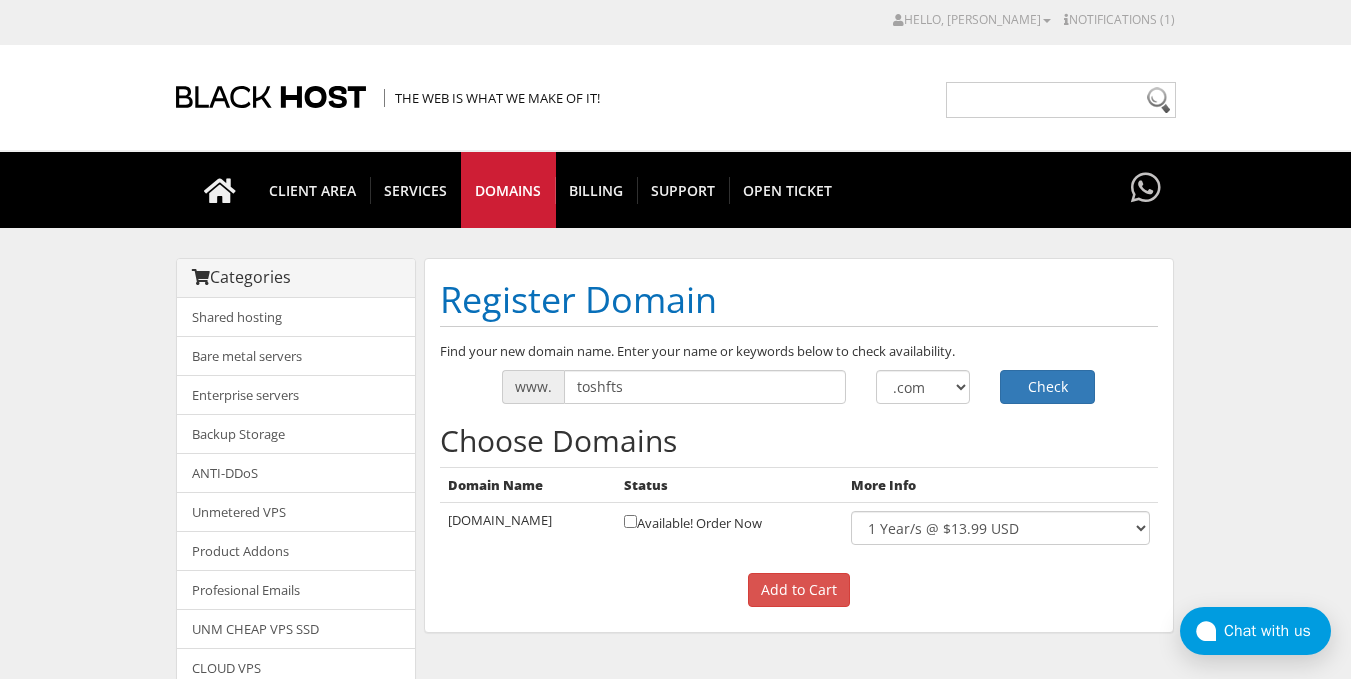 scroll, scrollTop: 0, scrollLeft: 0, axis: both 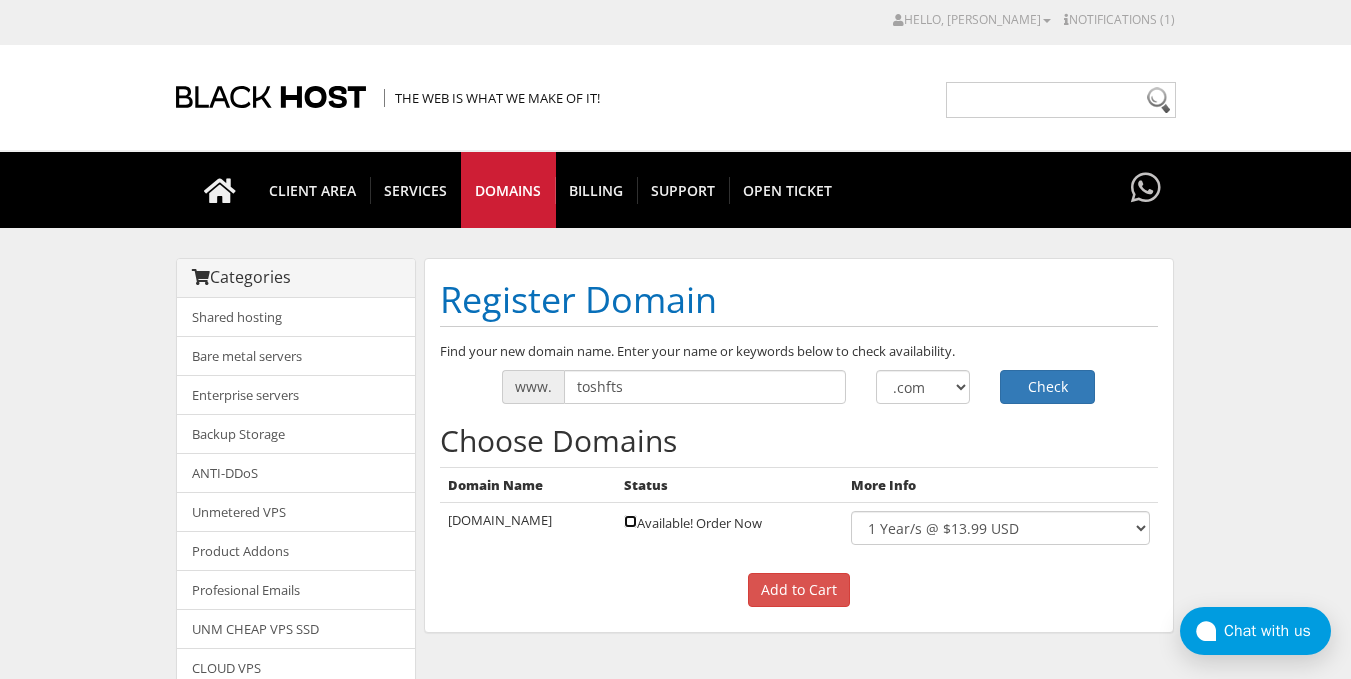 click at bounding box center (630, 521) 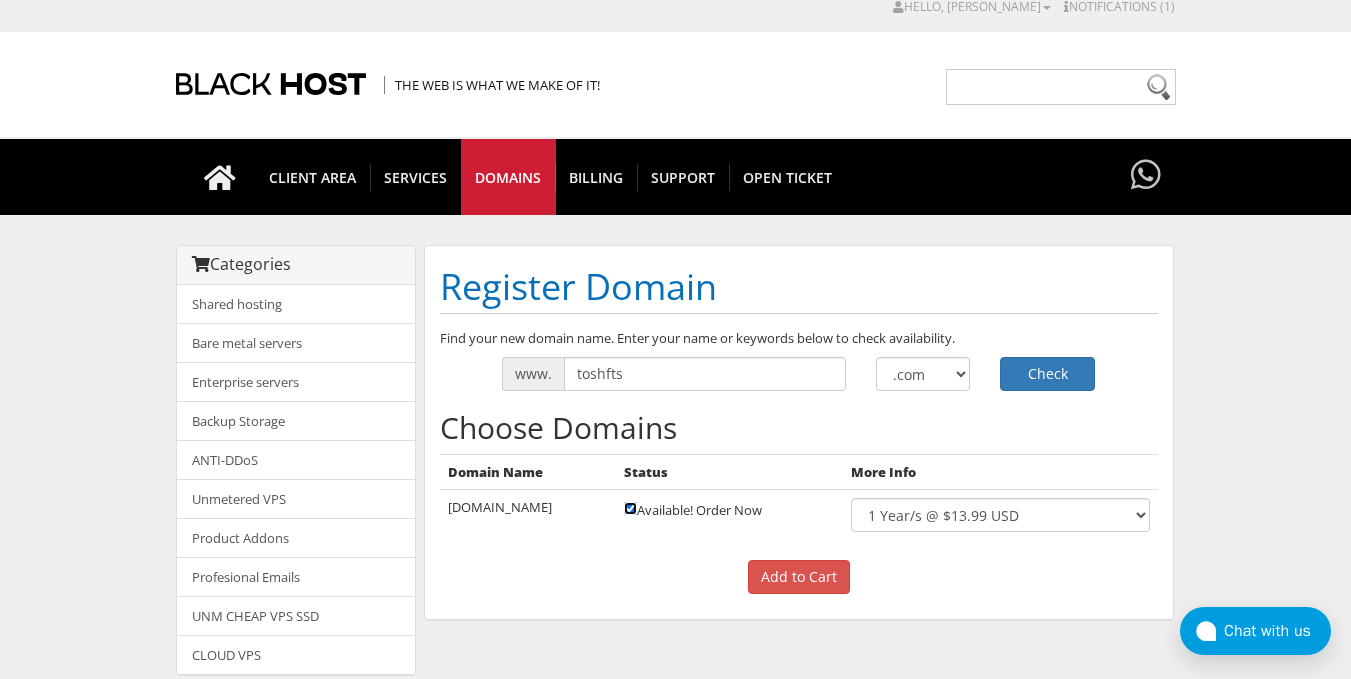 scroll, scrollTop: 0, scrollLeft: 0, axis: both 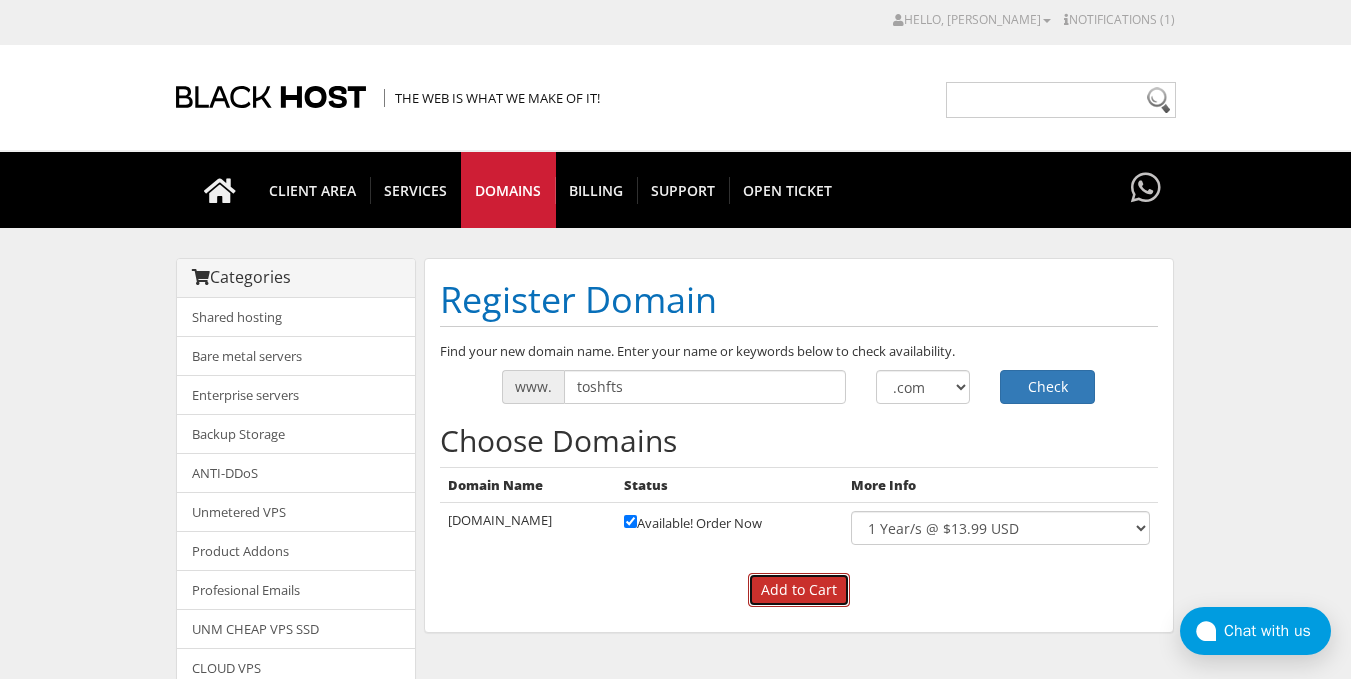 click on "Add to Cart" at bounding box center (799, 590) 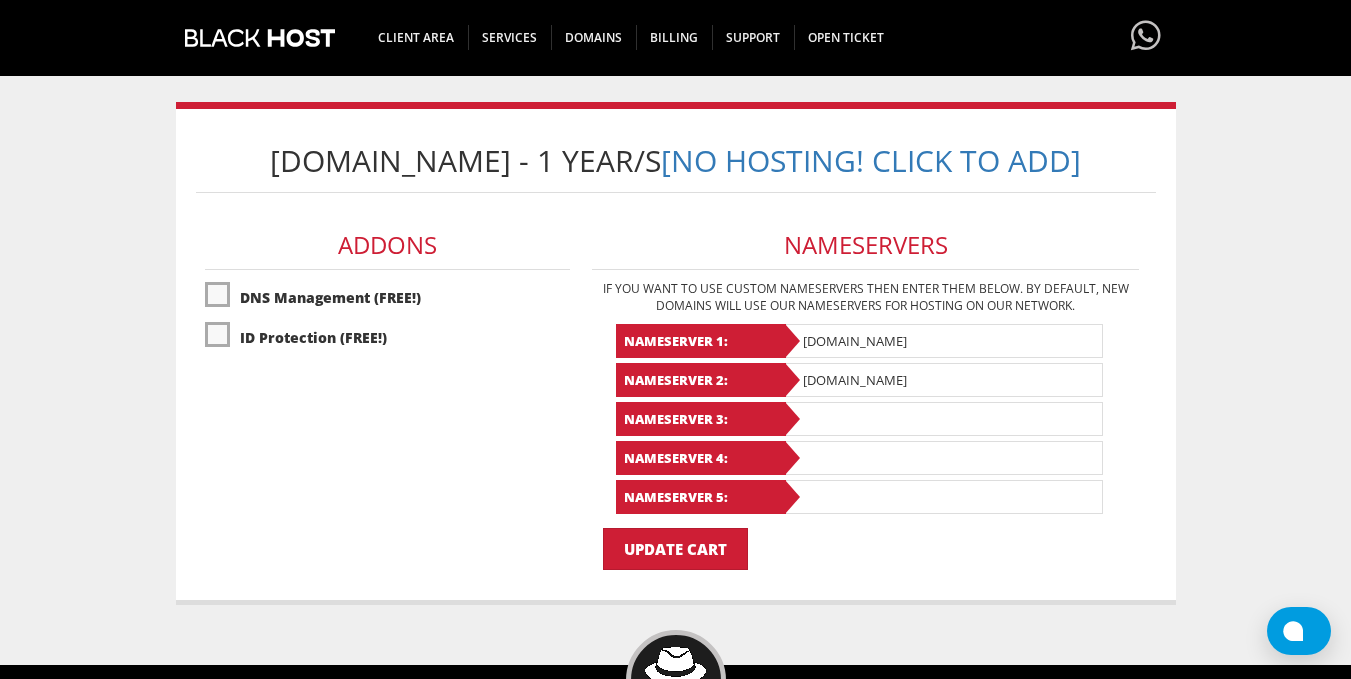 scroll, scrollTop: 324, scrollLeft: 0, axis: vertical 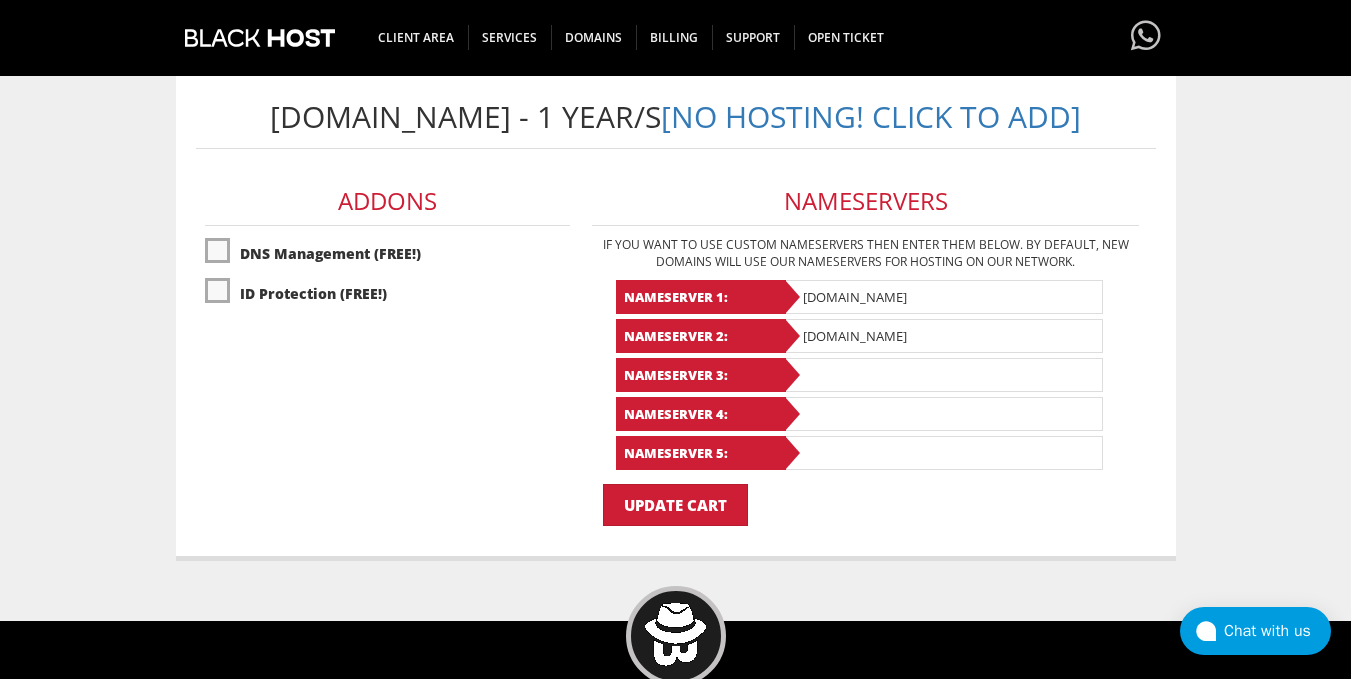 click on "ns1.black.host" at bounding box center [943, 297] 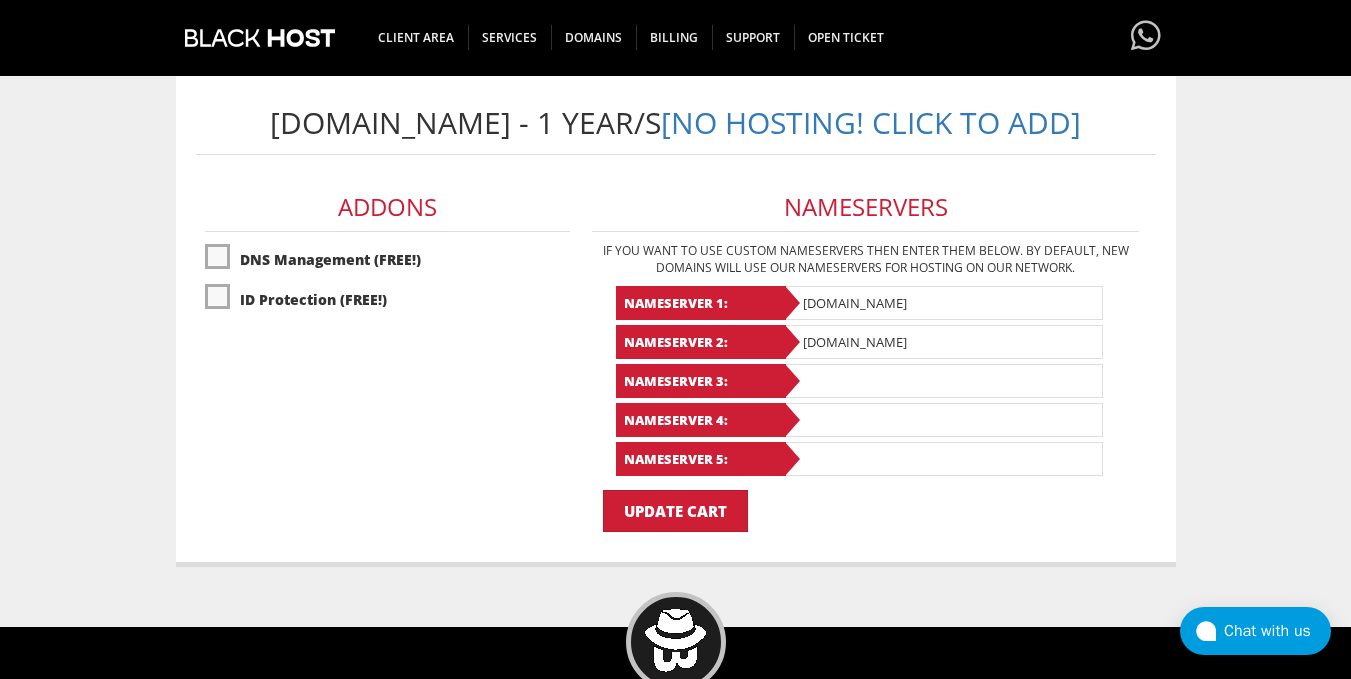 scroll, scrollTop: 395, scrollLeft: 0, axis: vertical 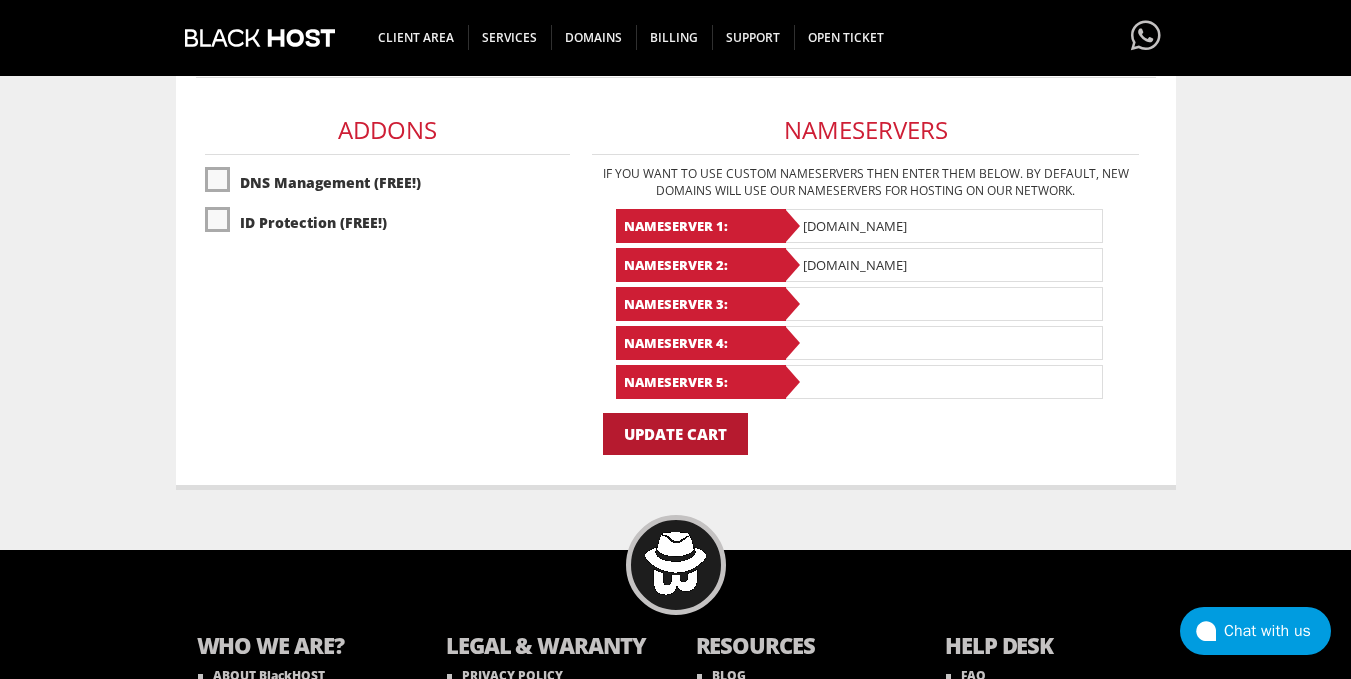 click on "Update Cart" at bounding box center [675, 434] 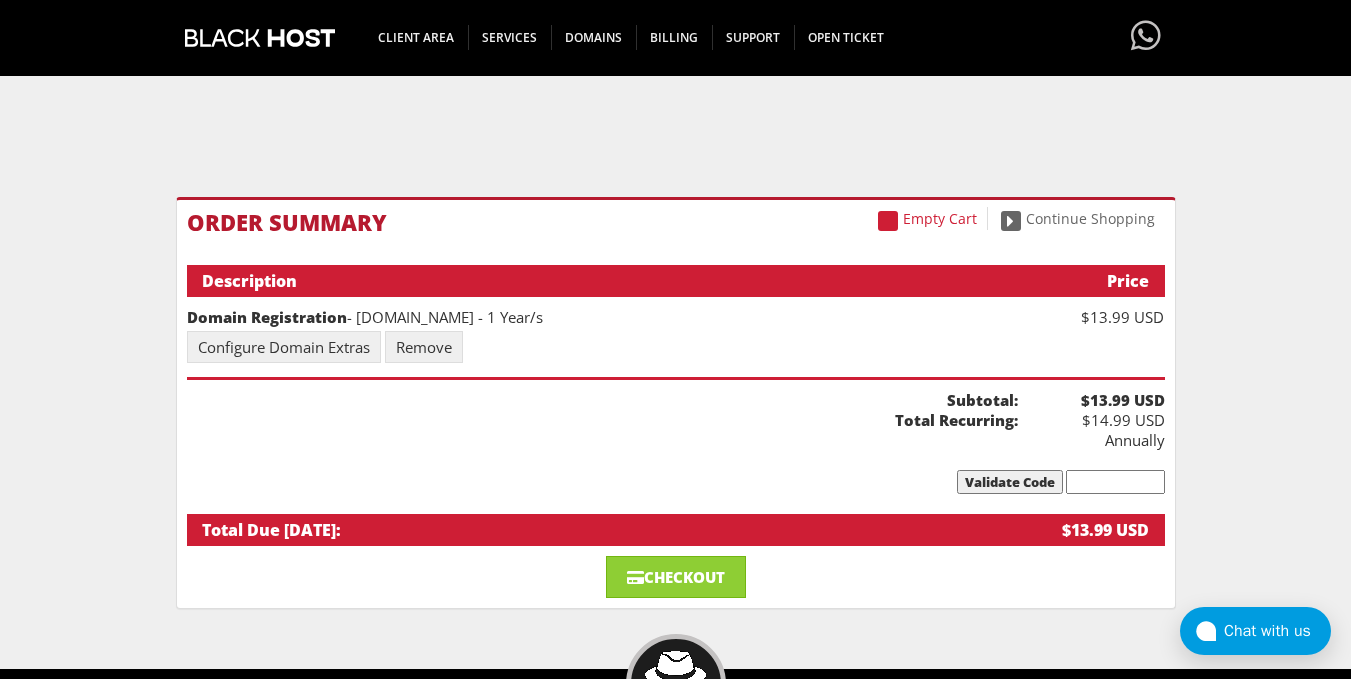 scroll, scrollTop: 149, scrollLeft: 0, axis: vertical 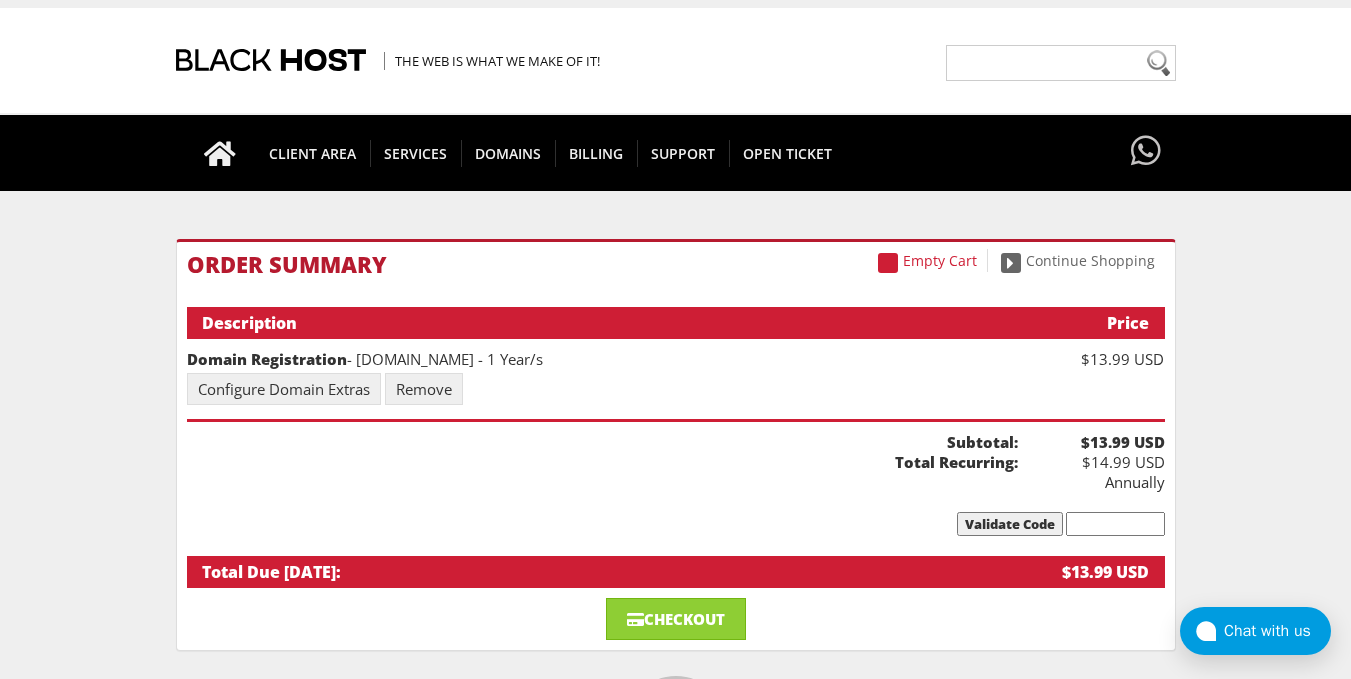 click on "Order Summary
Description
Price
Domain Registration  - toshfts.com - 1 Year/s
$13.99 USD
Configure Domain Extras
Remove
Subtotal:
Total Recurring:
$13.99 USD
$14.99 USD
Annually
Validate Code
Total Due Today:
$13.99 USD" at bounding box center [676, 420] 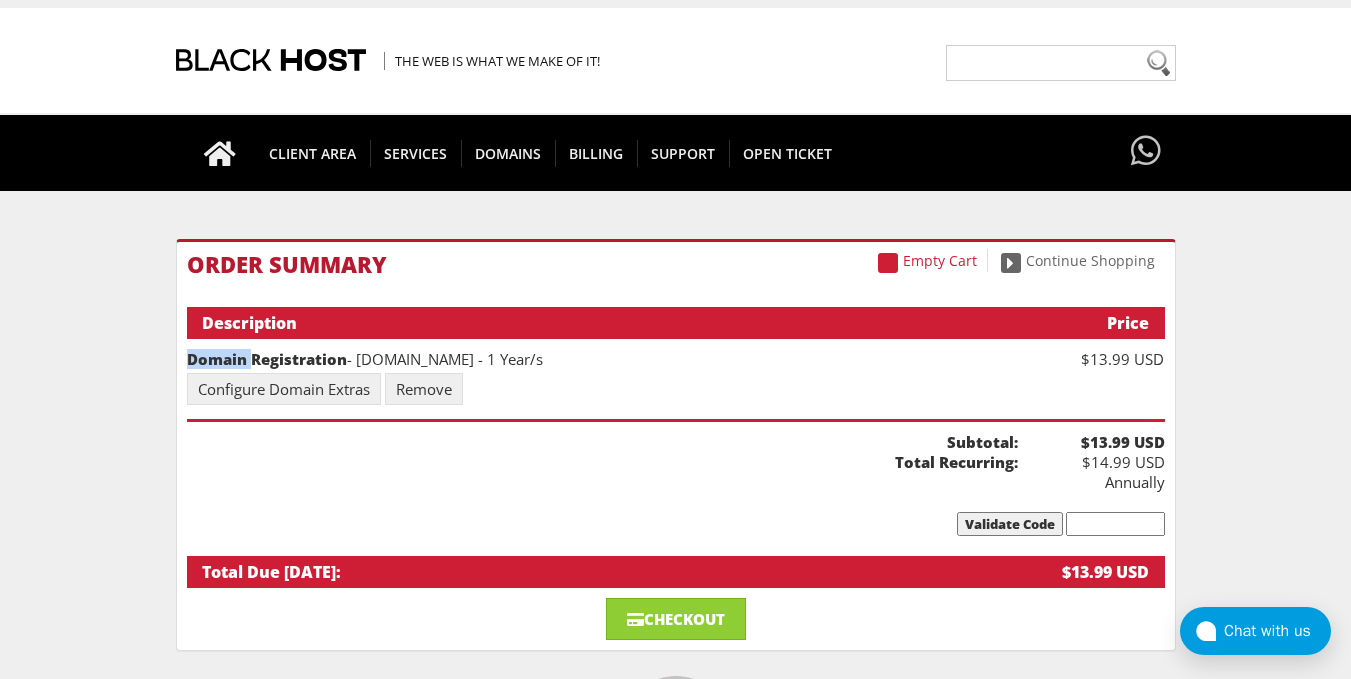 click on "Order Summary
Description
Price
Domain Registration  - toshfts.com - 1 Year/s
$13.99 USD
Configure Domain Extras
Remove
Subtotal:
Total Recurring:
$13.99 USD
$14.99 USD
Annually
Validate Code
Total Due Today:
$13.99 USD" at bounding box center [676, 420] 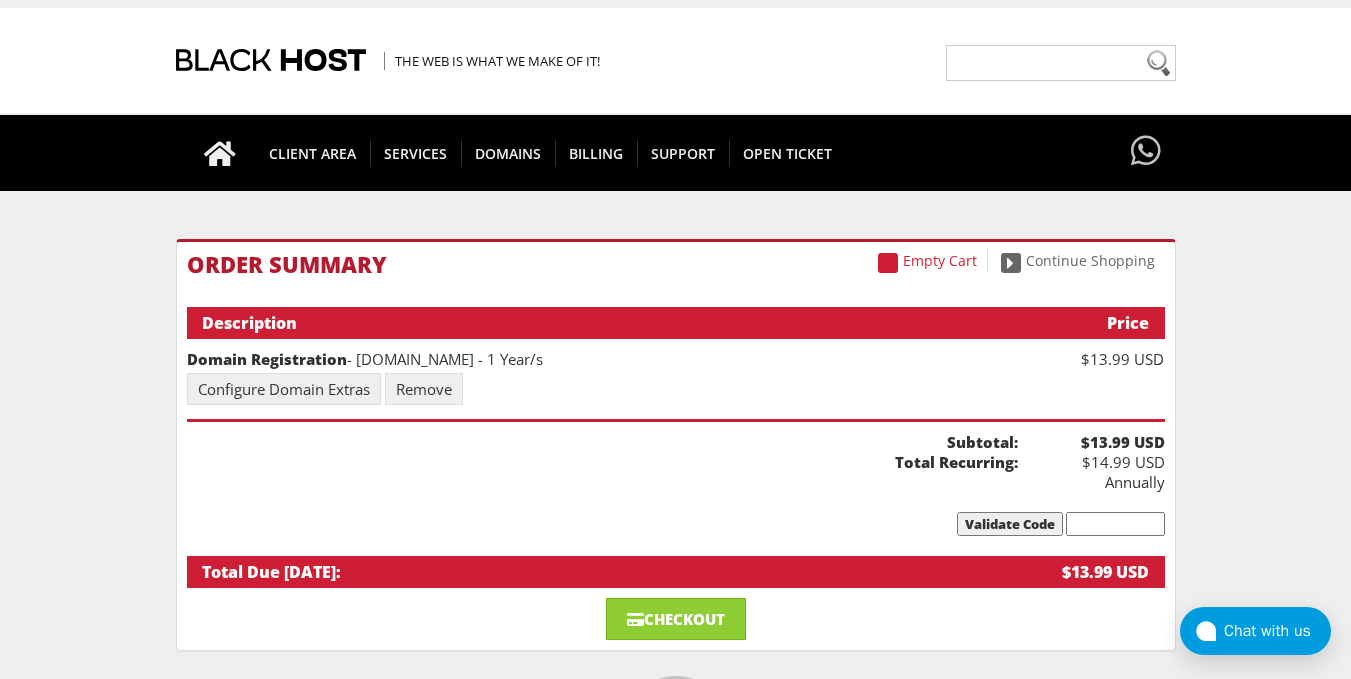 click on "Domain Registration  - toshfts.com - 1 Year/s" at bounding box center (602, 359) 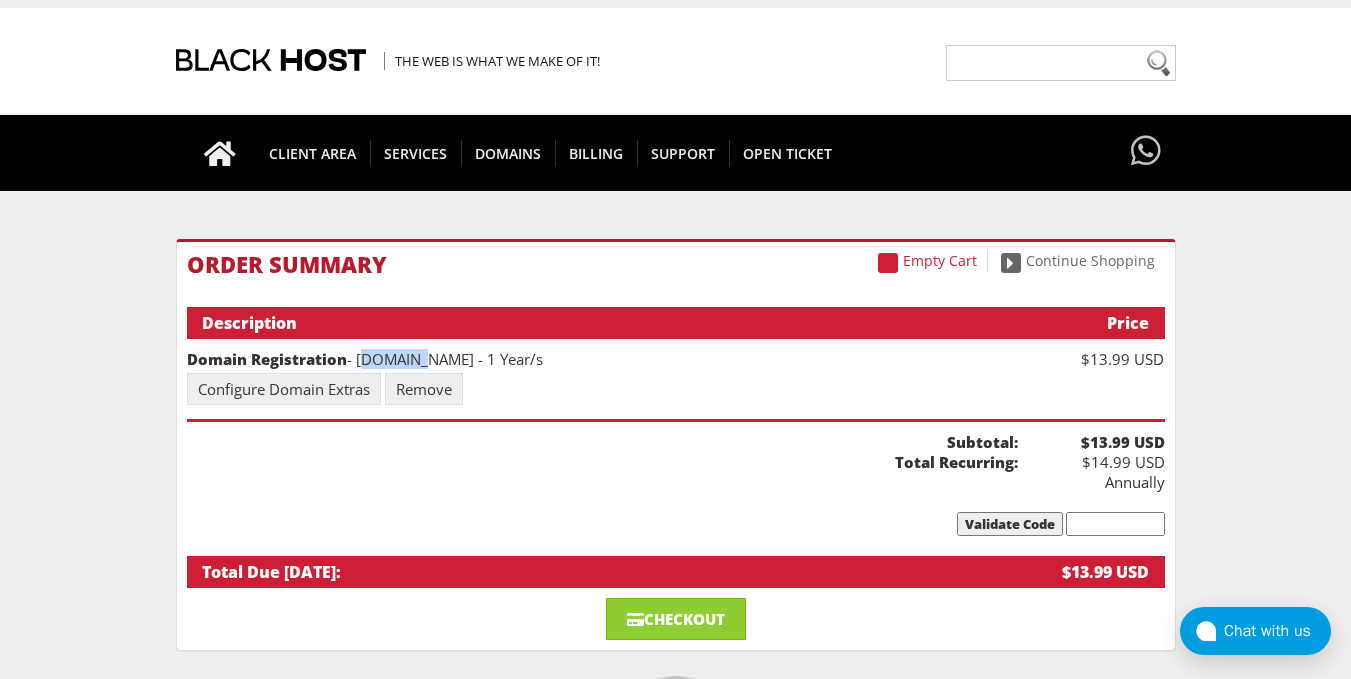 click on "Domain Registration  - toshfts.com - 1 Year/s" at bounding box center (602, 359) 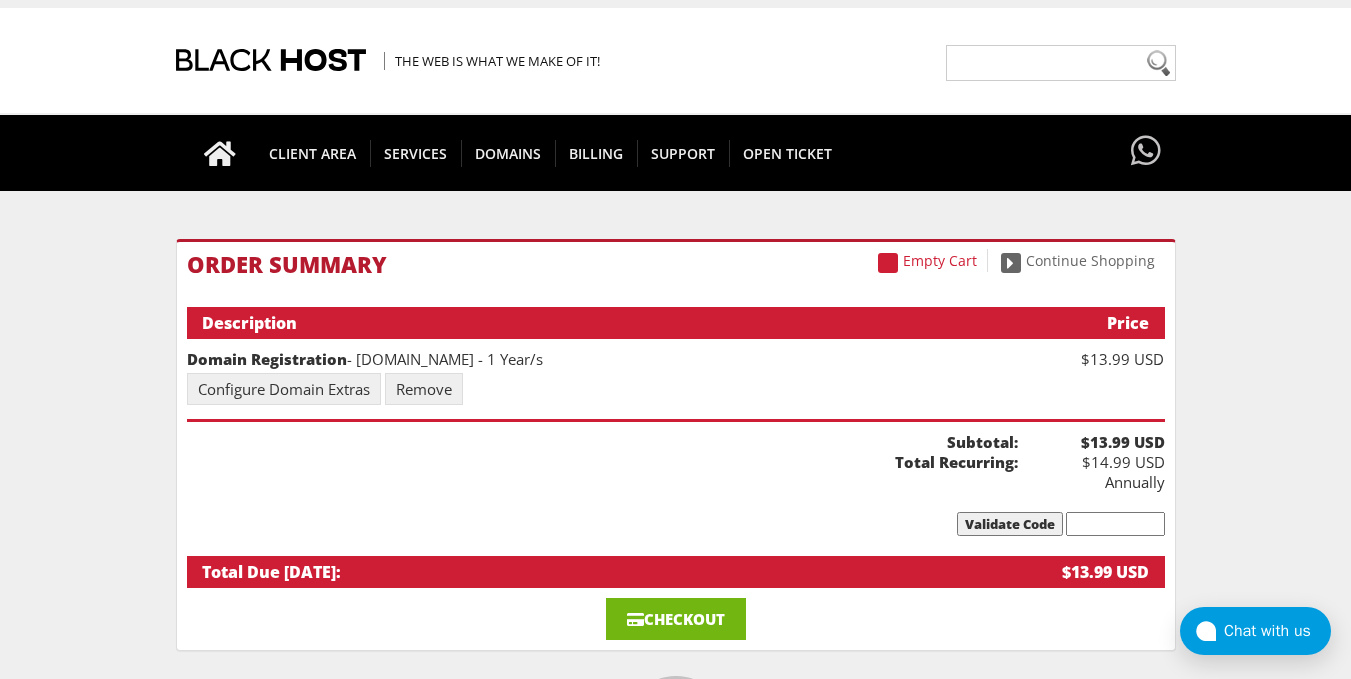 click on "Checkout" at bounding box center (676, 619) 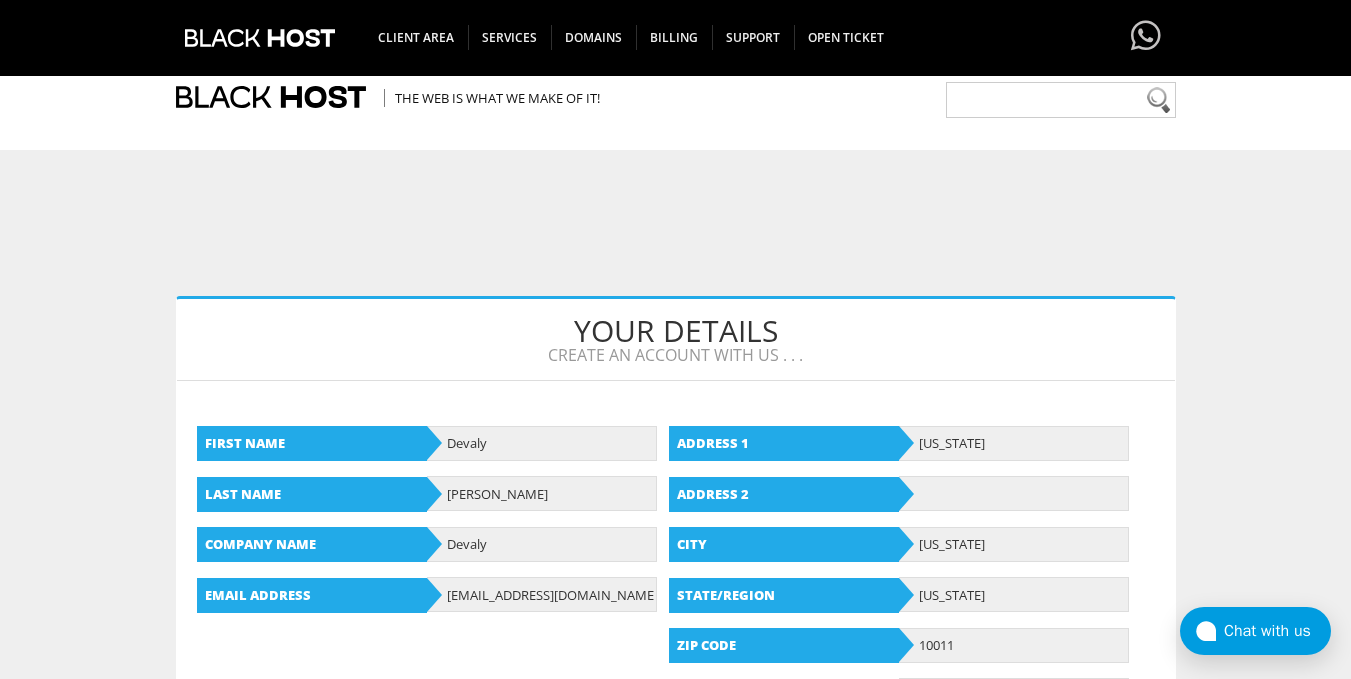 scroll, scrollTop: 467, scrollLeft: 0, axis: vertical 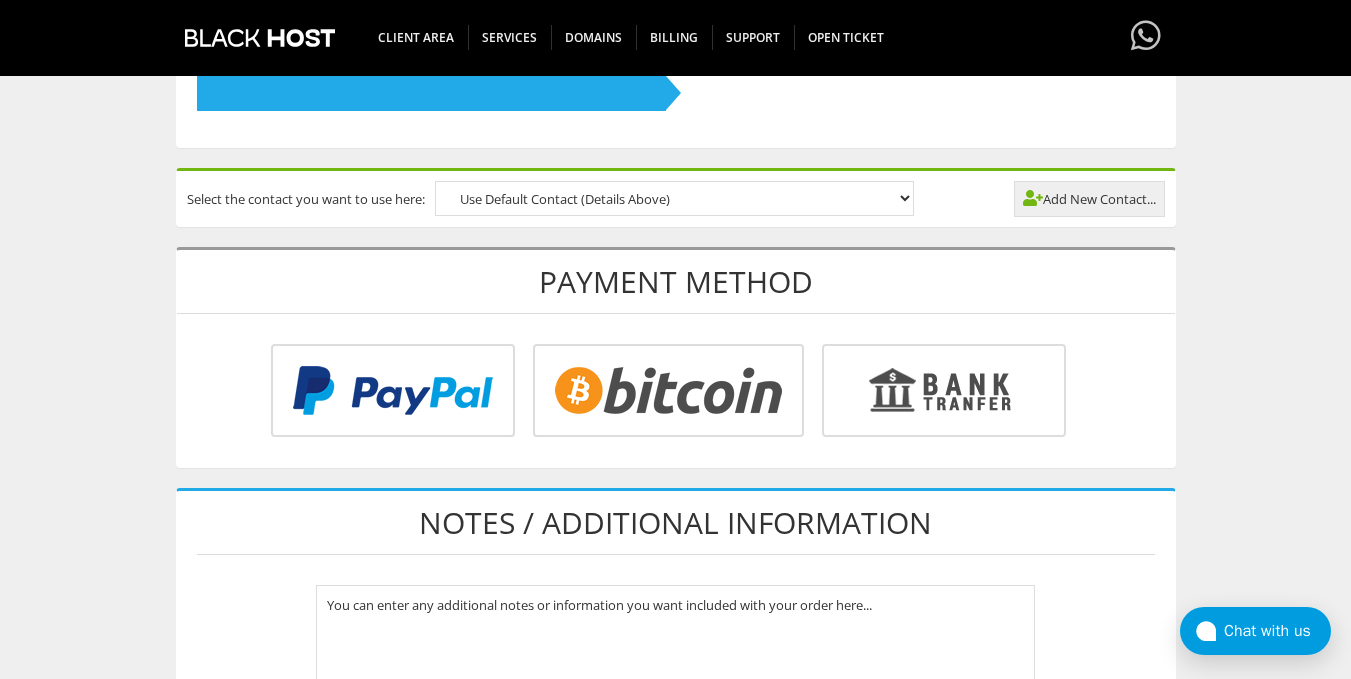 click at bounding box center [390, 394] 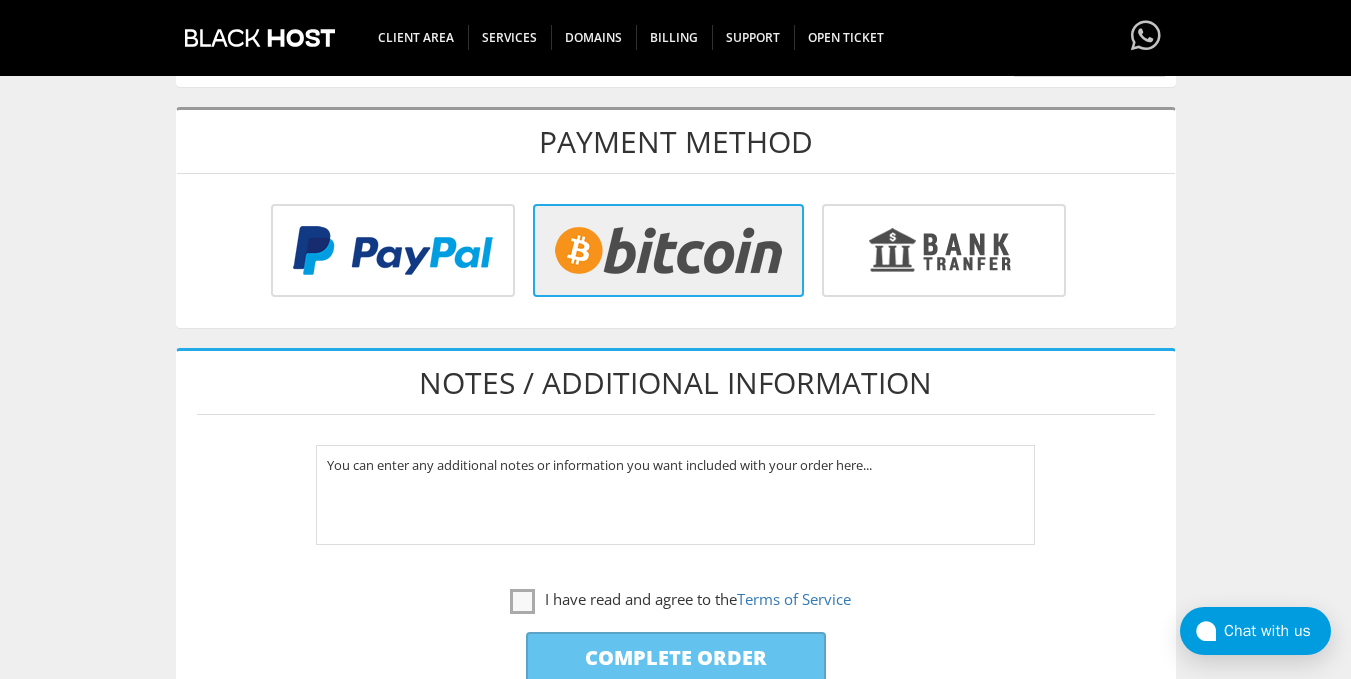 scroll, scrollTop: 966, scrollLeft: 0, axis: vertical 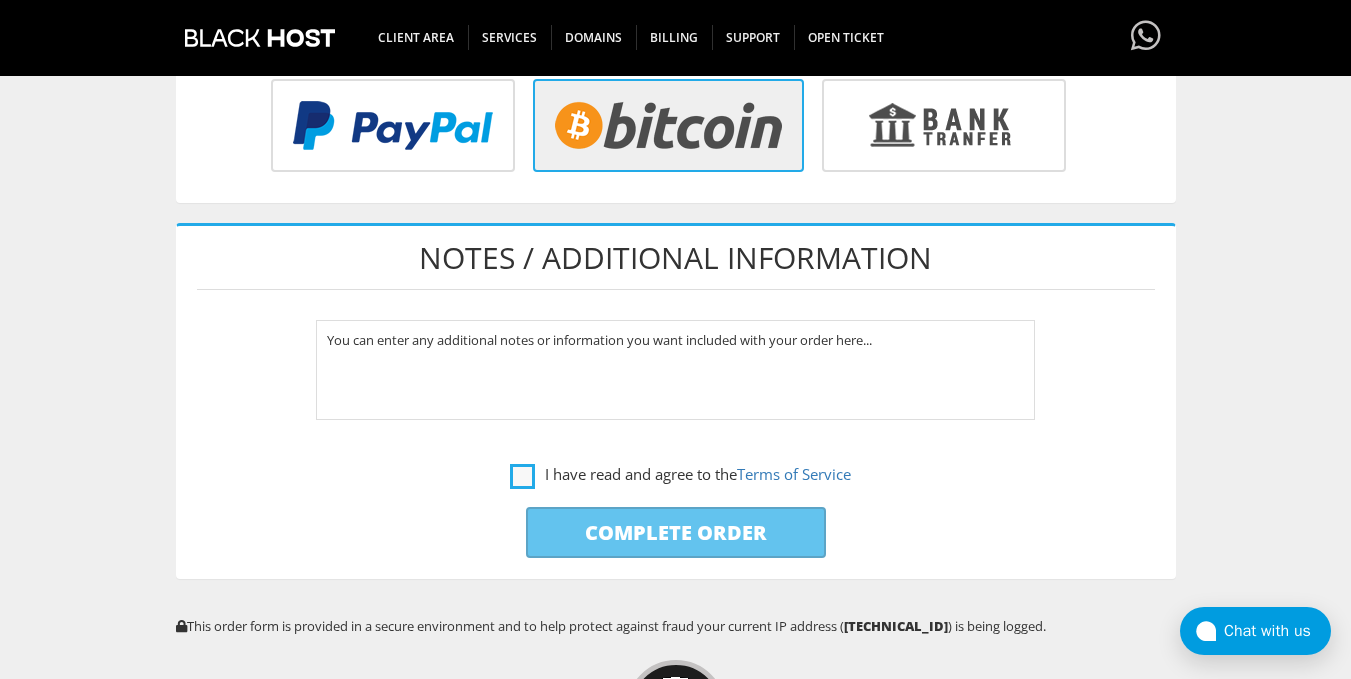 click on "I have read and agree to the  Terms of Service" at bounding box center [680, 474] 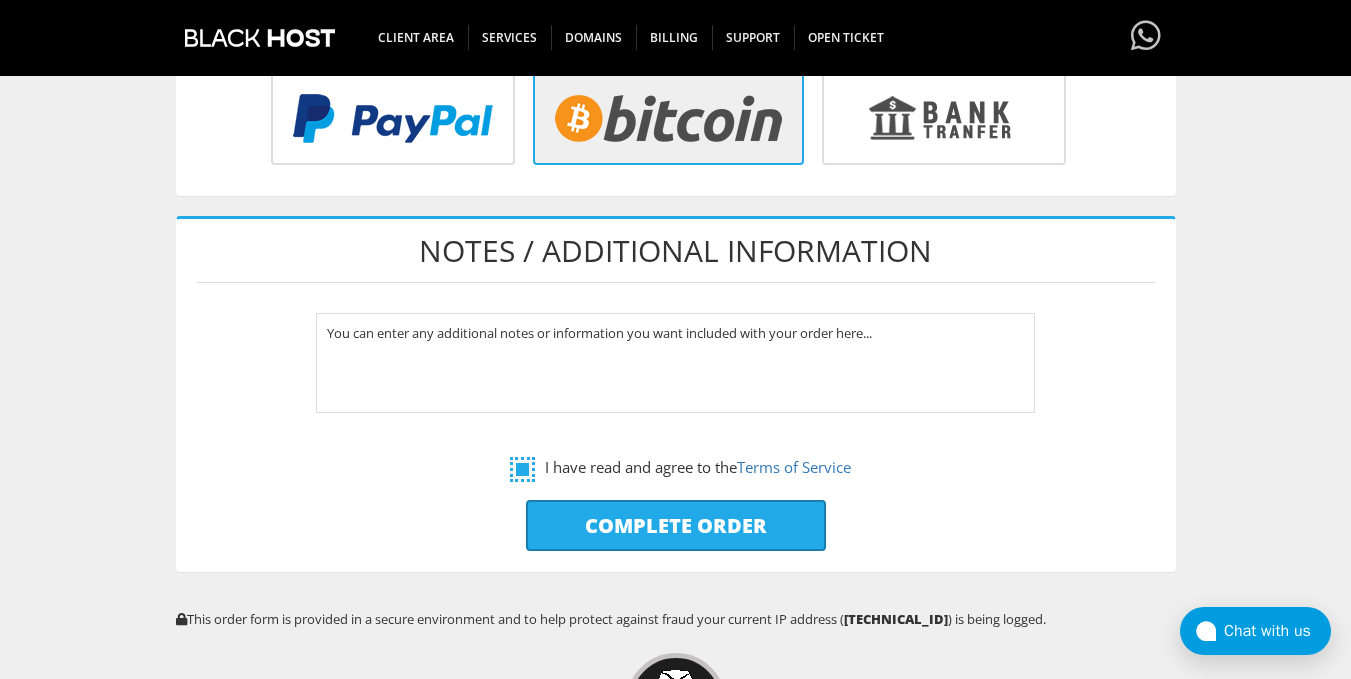 scroll, scrollTop: 994, scrollLeft: 0, axis: vertical 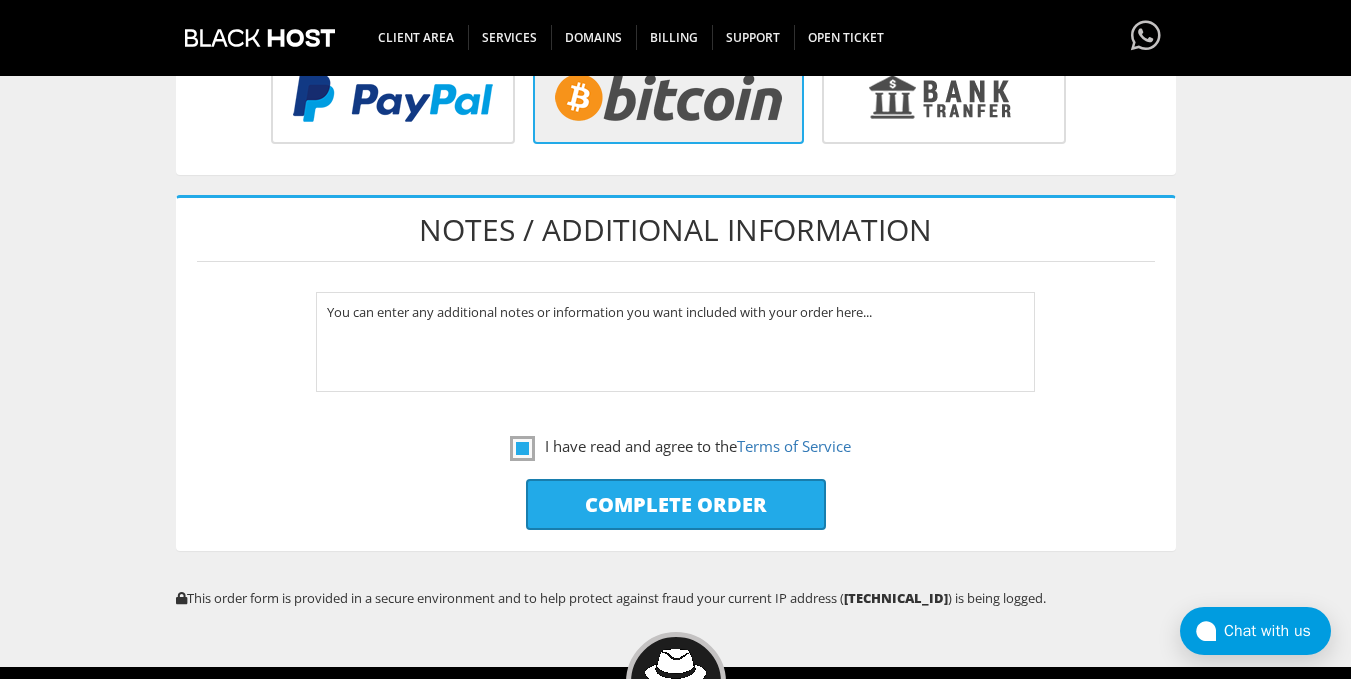 click on "Complete Order" at bounding box center [676, 504] 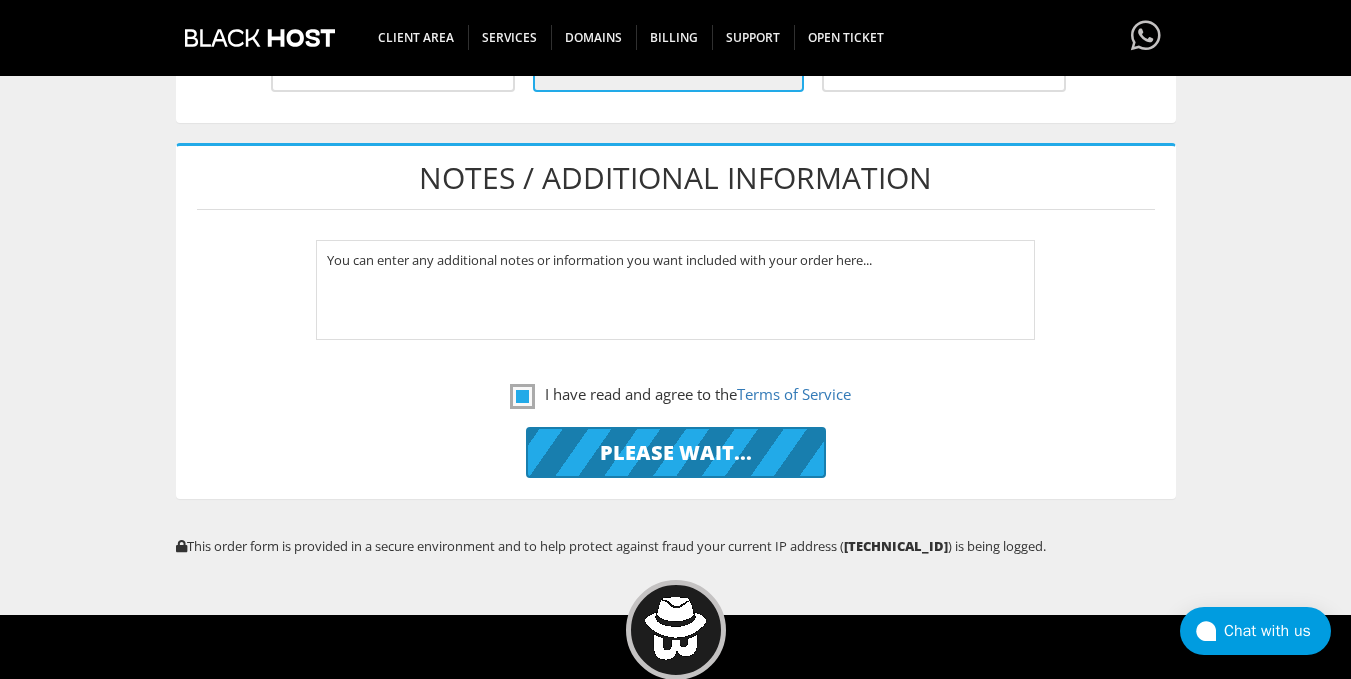 scroll, scrollTop: 1068, scrollLeft: 0, axis: vertical 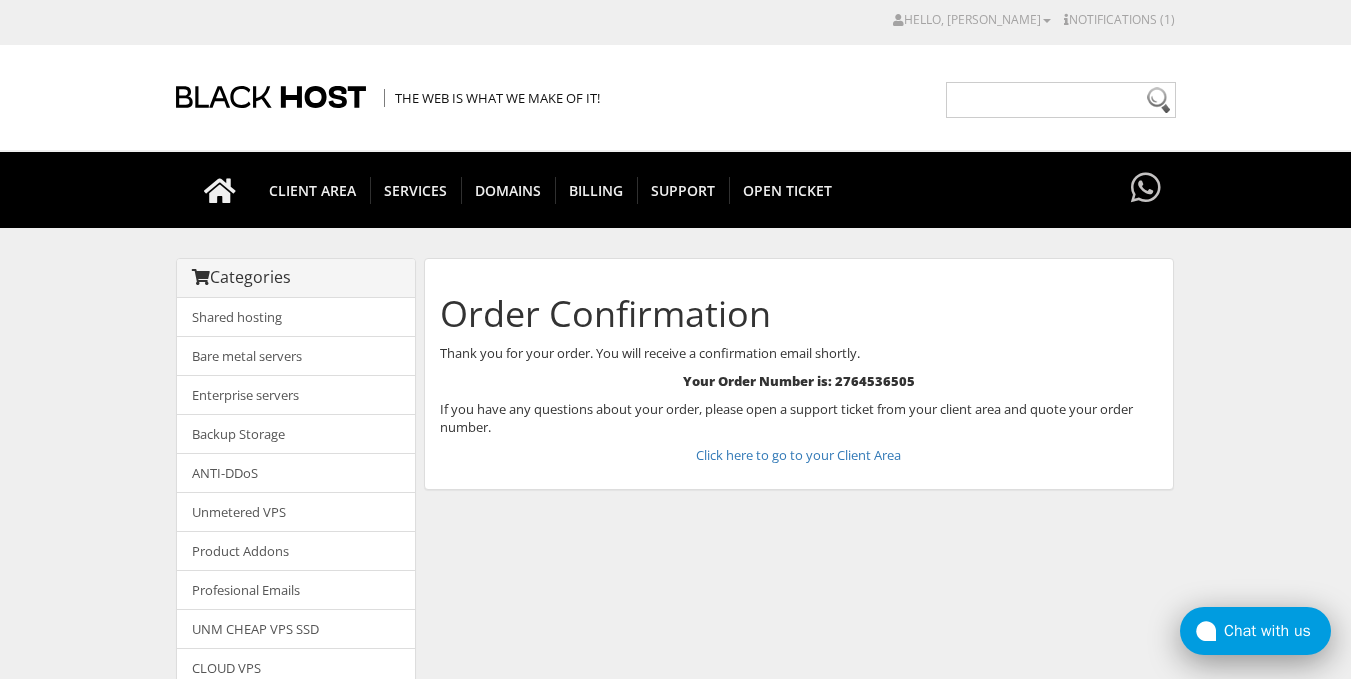 click 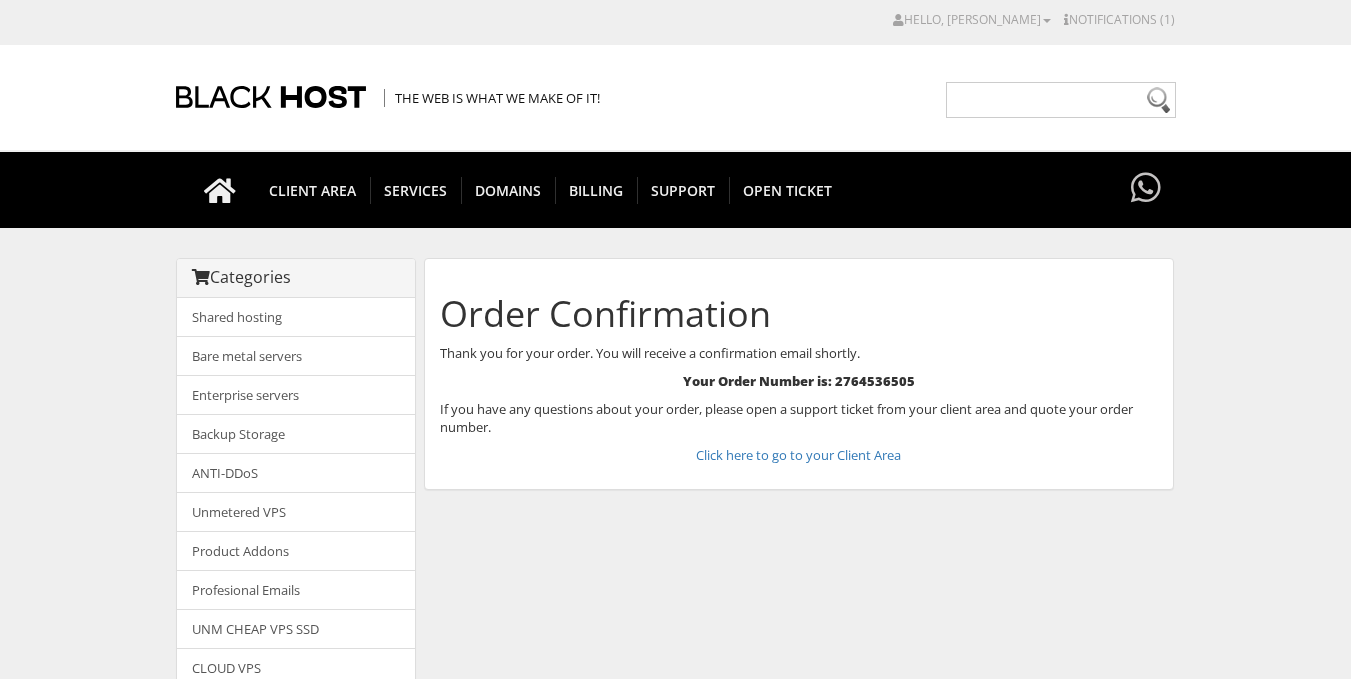 scroll, scrollTop: 0, scrollLeft: 0, axis: both 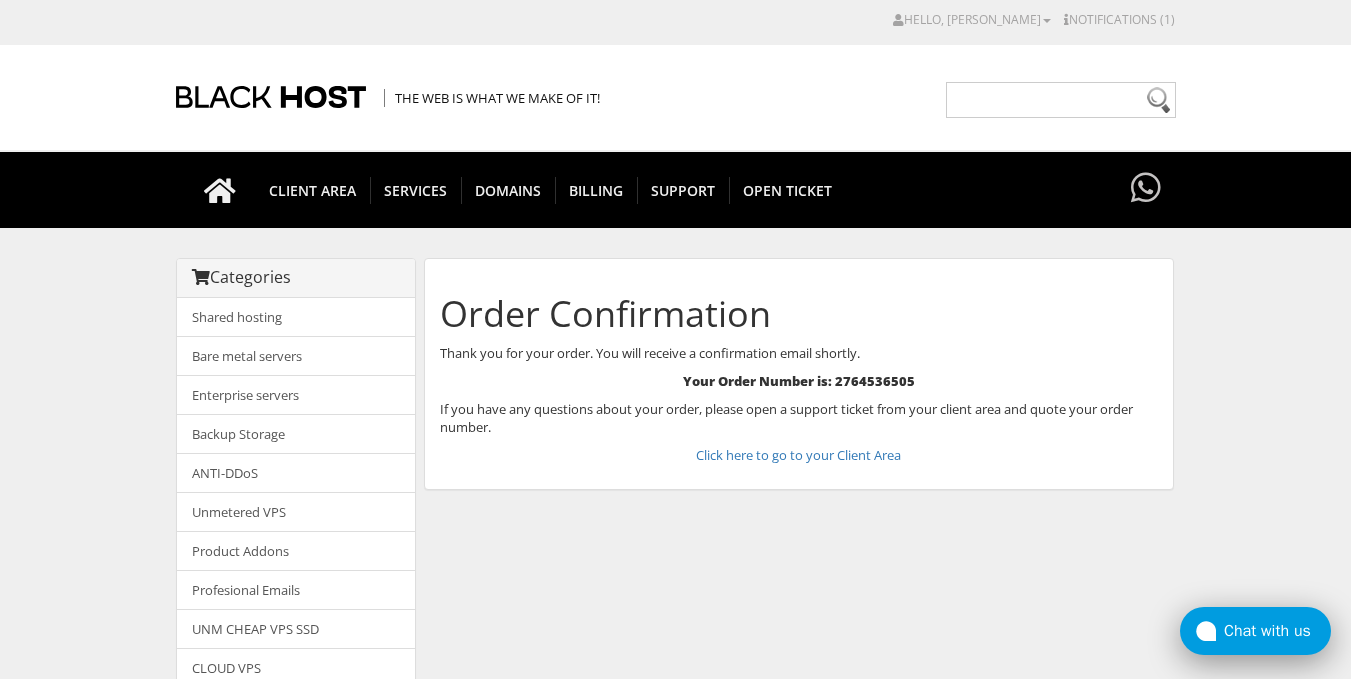 click on "Chat with us" at bounding box center (1255, 631) 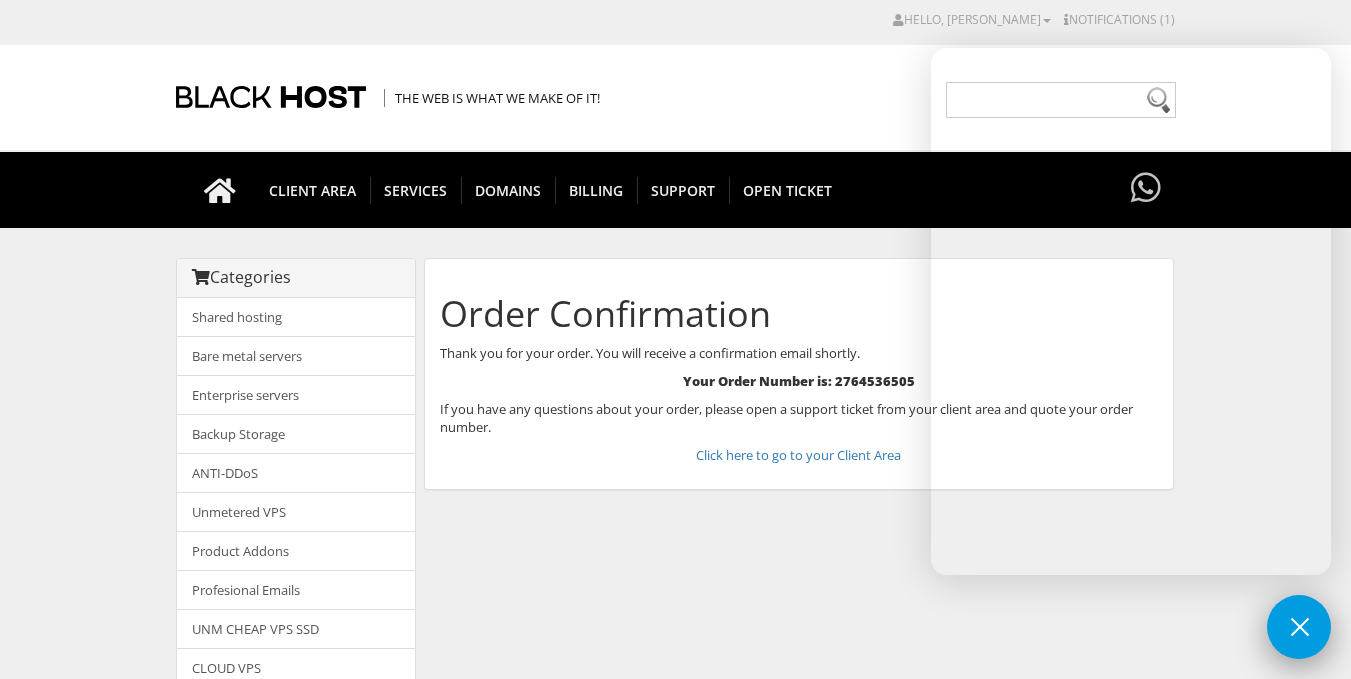 click at bounding box center [1299, 627] 